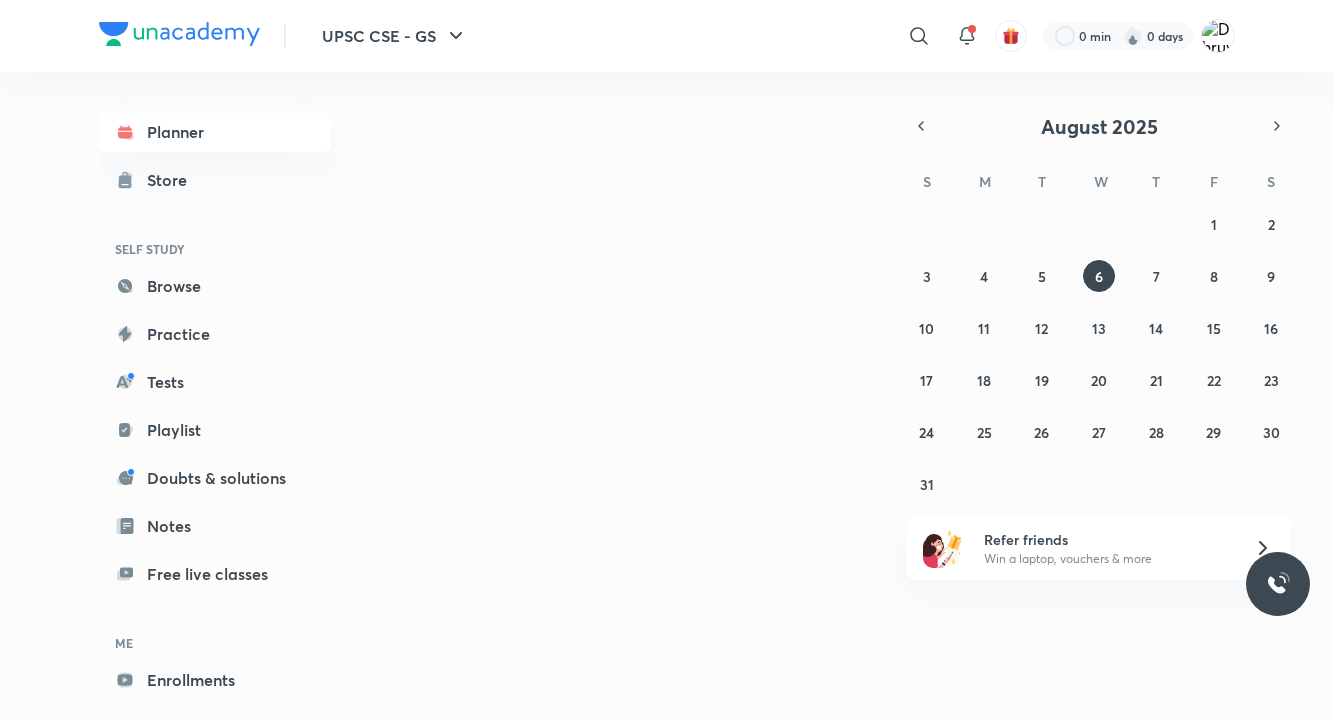 scroll, scrollTop: 0, scrollLeft: 0, axis: both 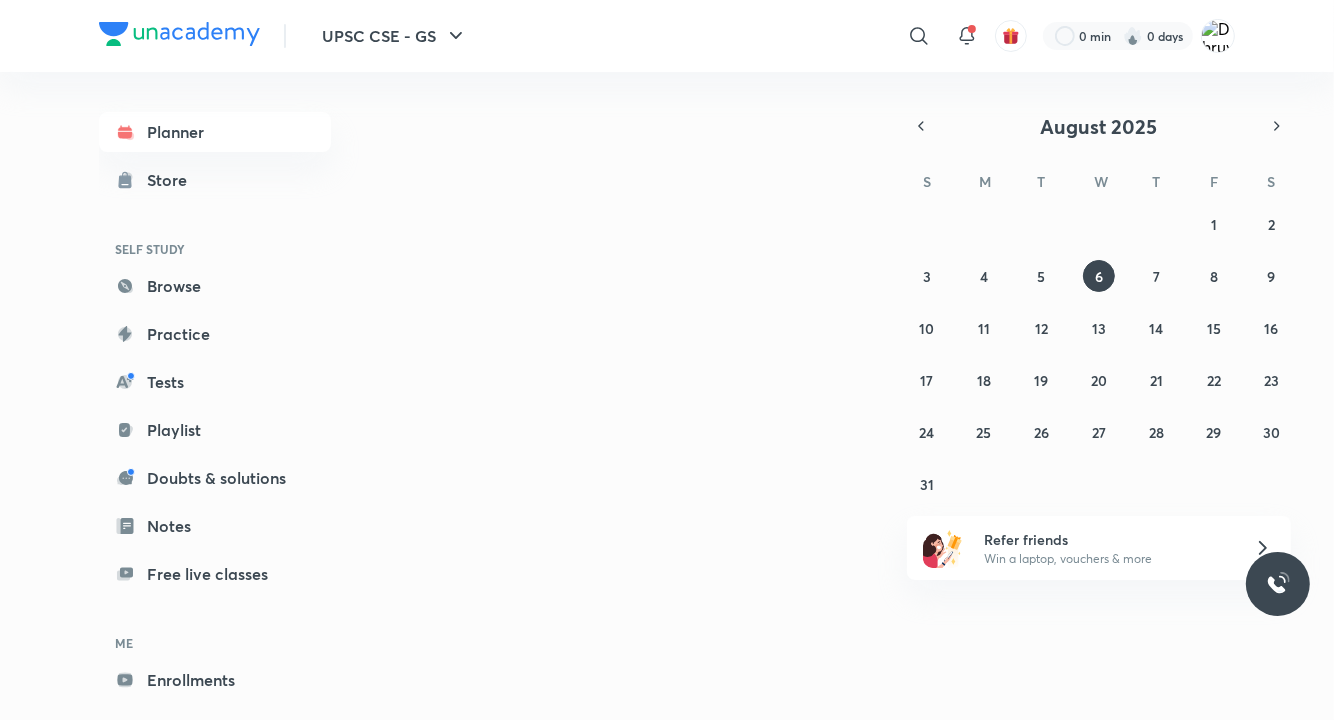 click on "Today August 2025 S M T W T F S 27 28 29 30 31 1 2 3 4 5 6 7 8 9 10 11 12 13 14 15 16 17 18 19 20 21 22 23 24 25 26 27 28 29 30 31 1 2 3 4 5 6 Refer friends Win a laptop, vouchers & more" at bounding box center (811, 388) 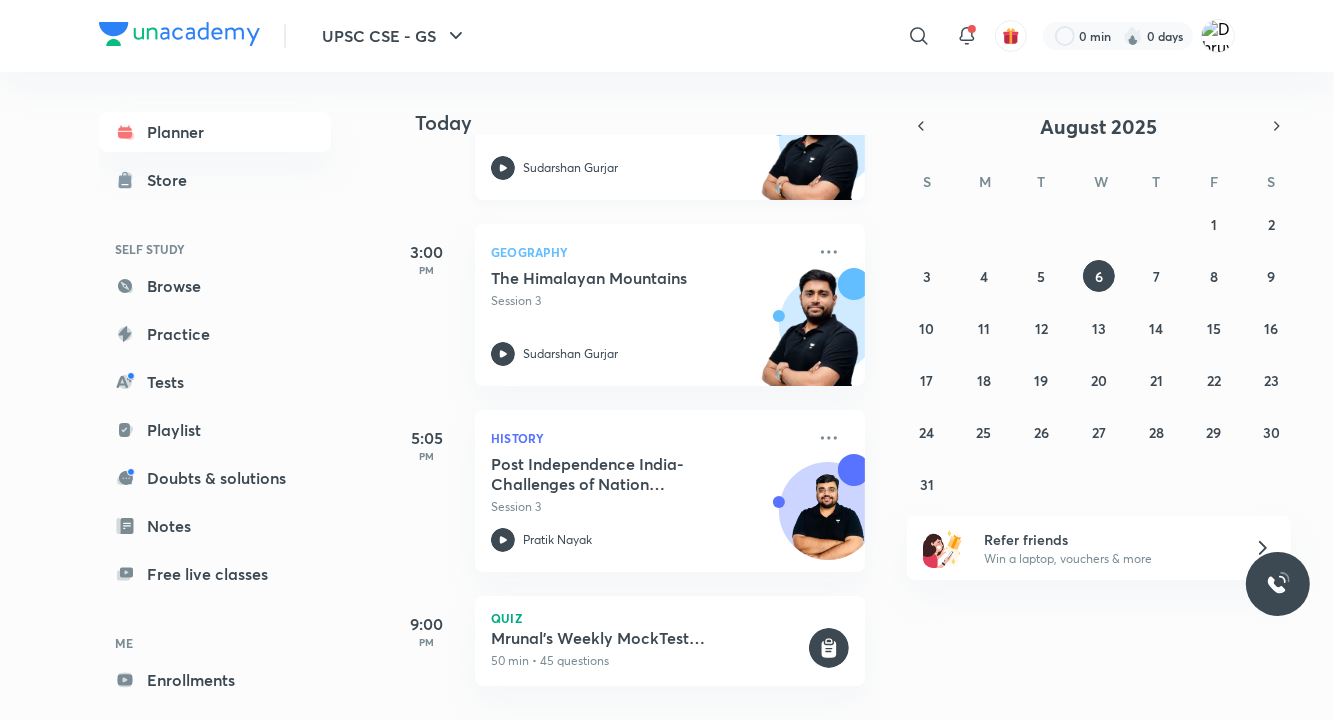 scroll, scrollTop: 227, scrollLeft: 0, axis: vertical 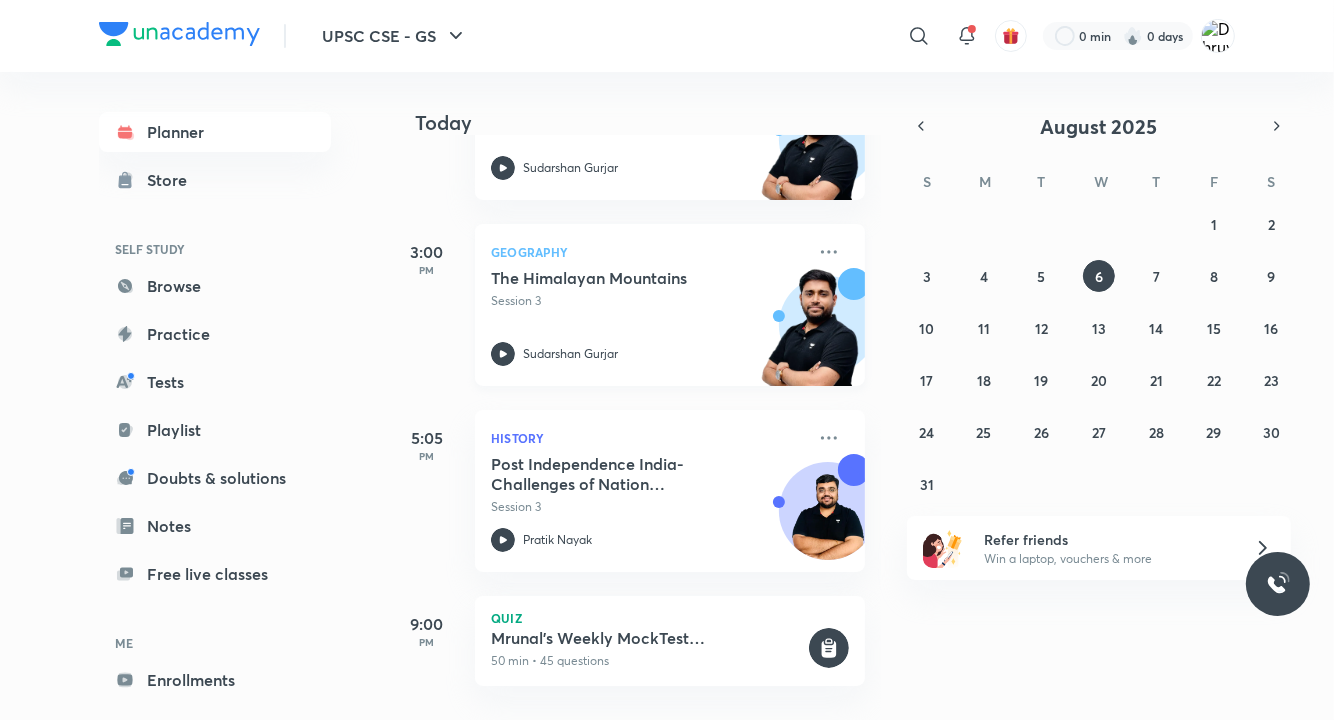 click on "Session 3" at bounding box center (648, 301) 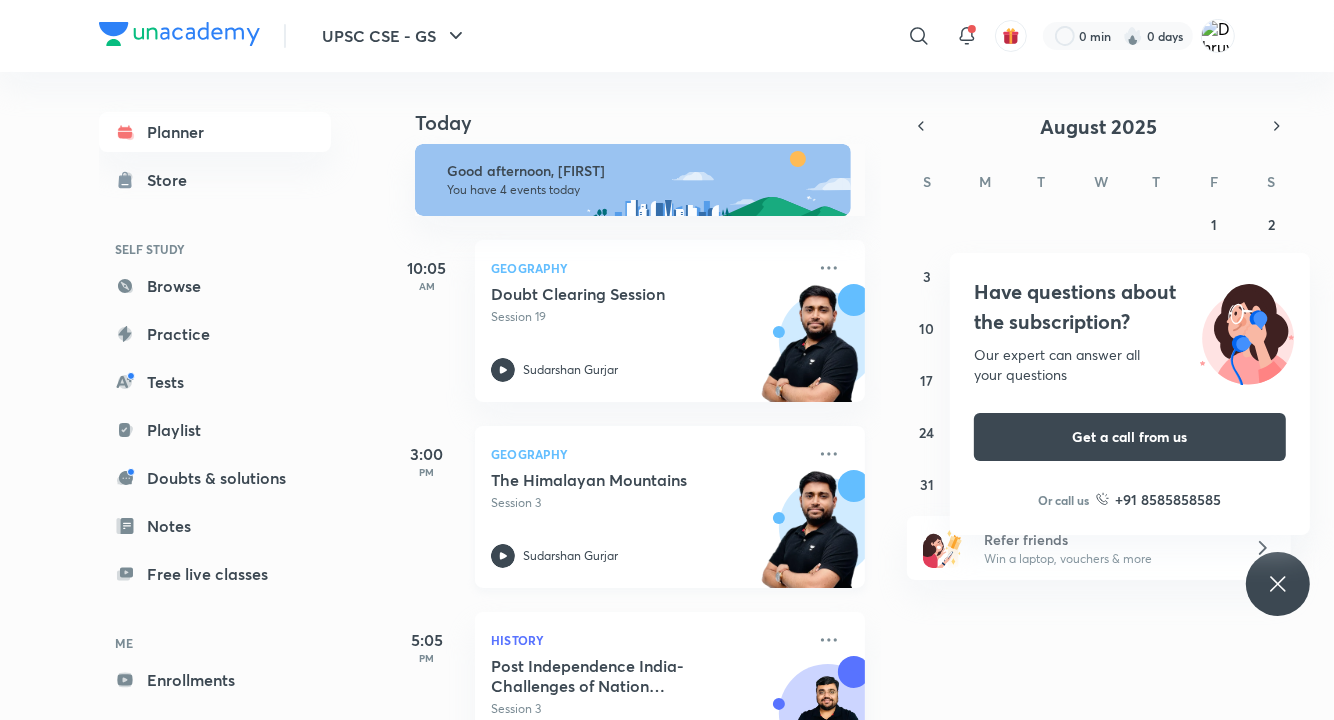 scroll, scrollTop: 0, scrollLeft: 0, axis: both 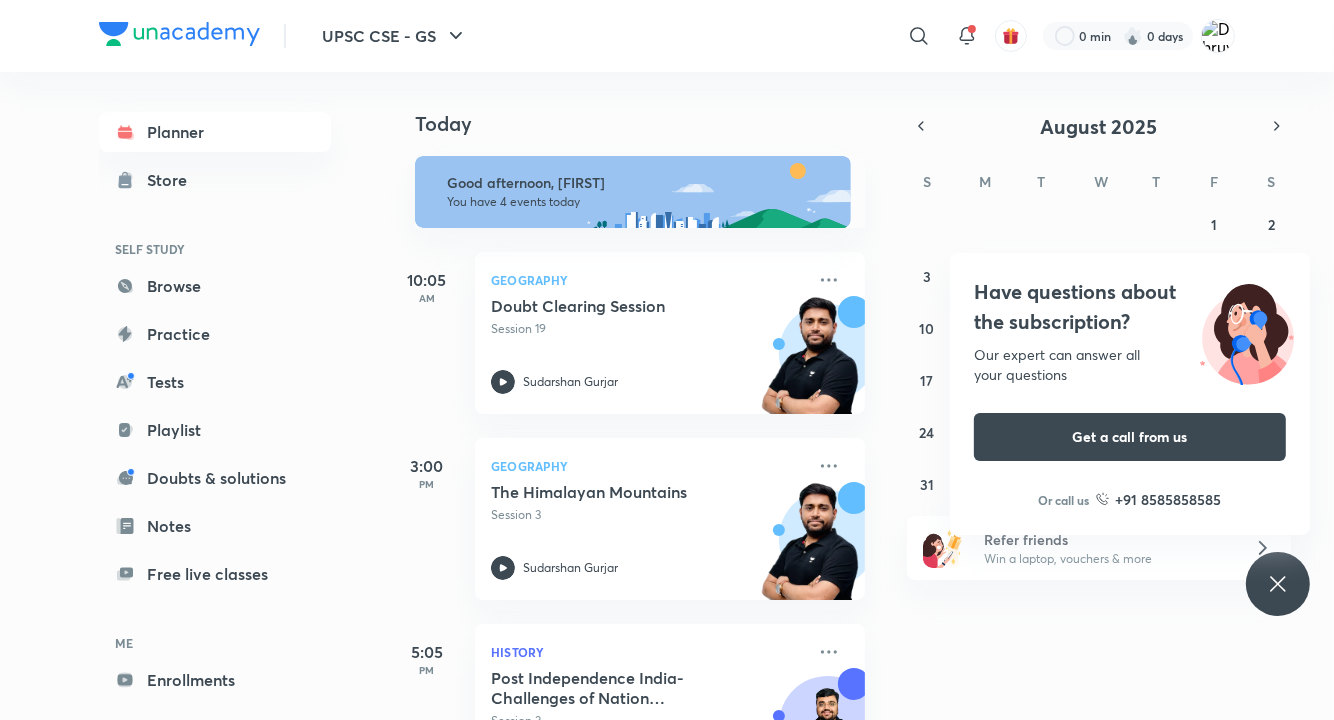 click on "Have questions about the subscription? Our expert can answer all your questions Get a call from us Or call us +91 8585858585" at bounding box center (1278, 584) 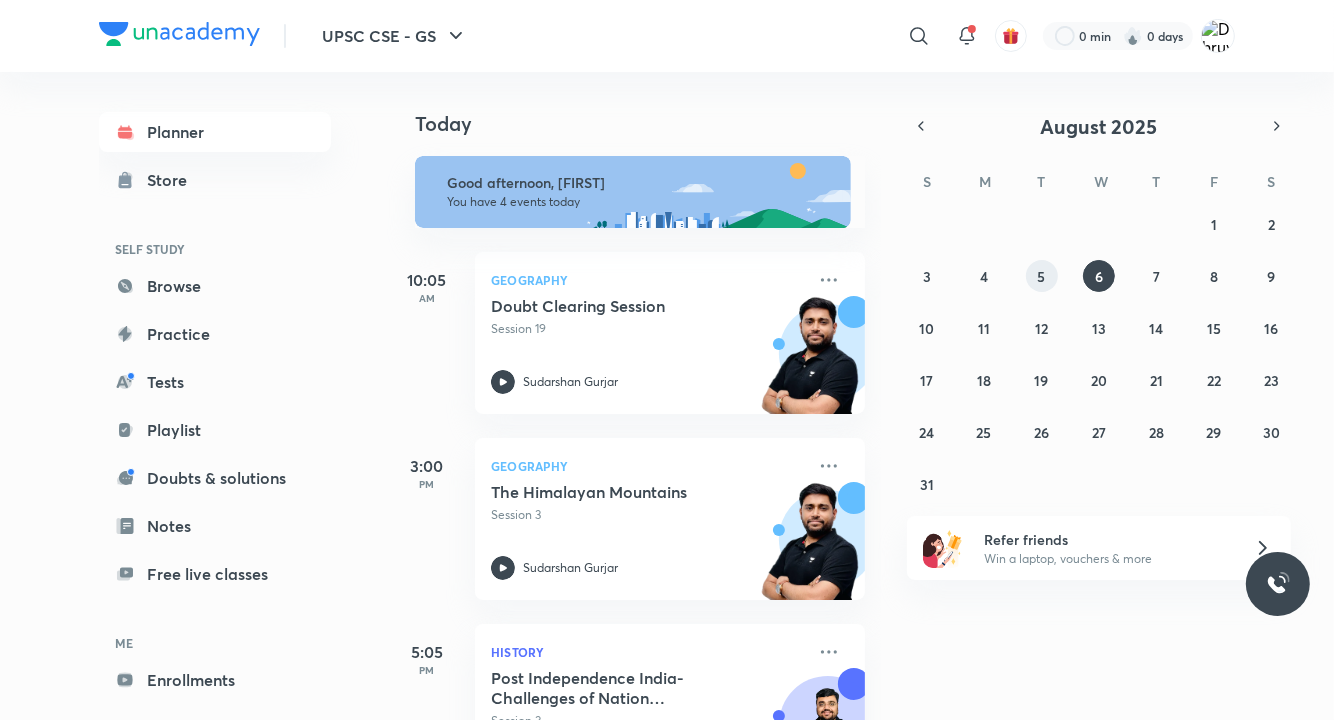 click on "5" at bounding box center (1042, 276) 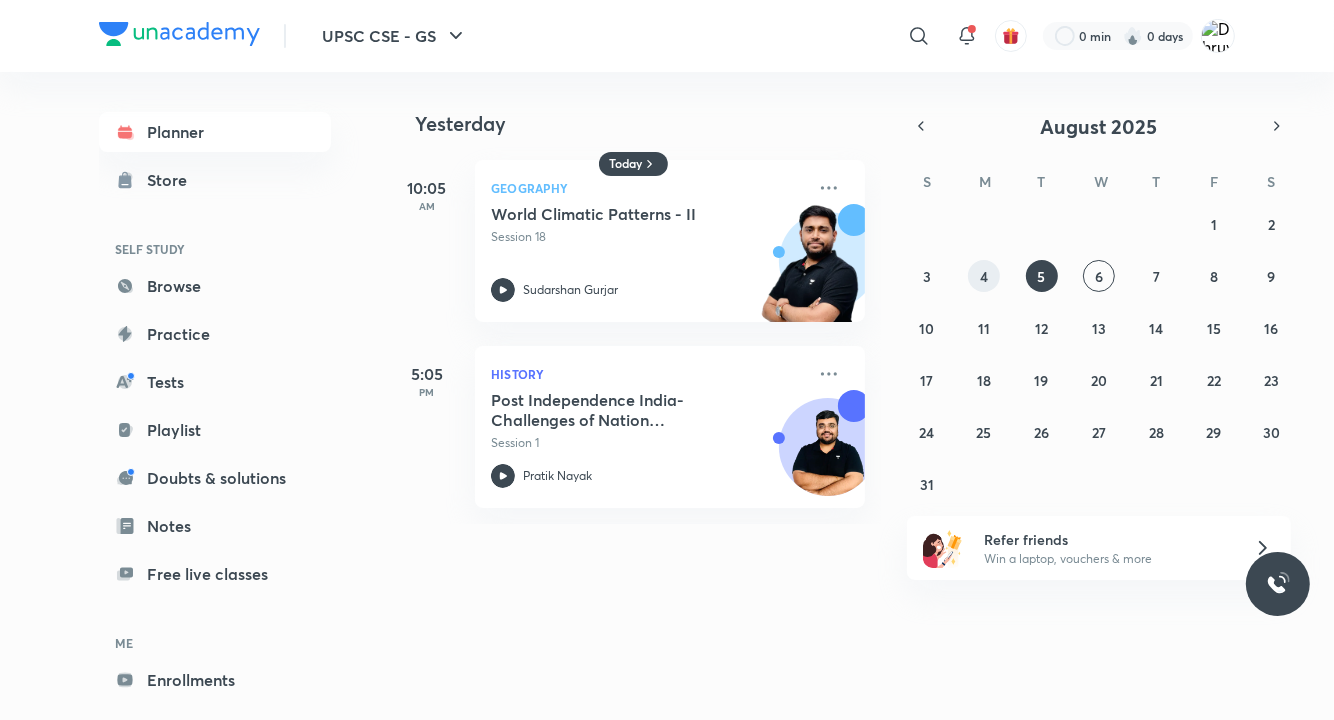 click on "4" at bounding box center [984, 276] 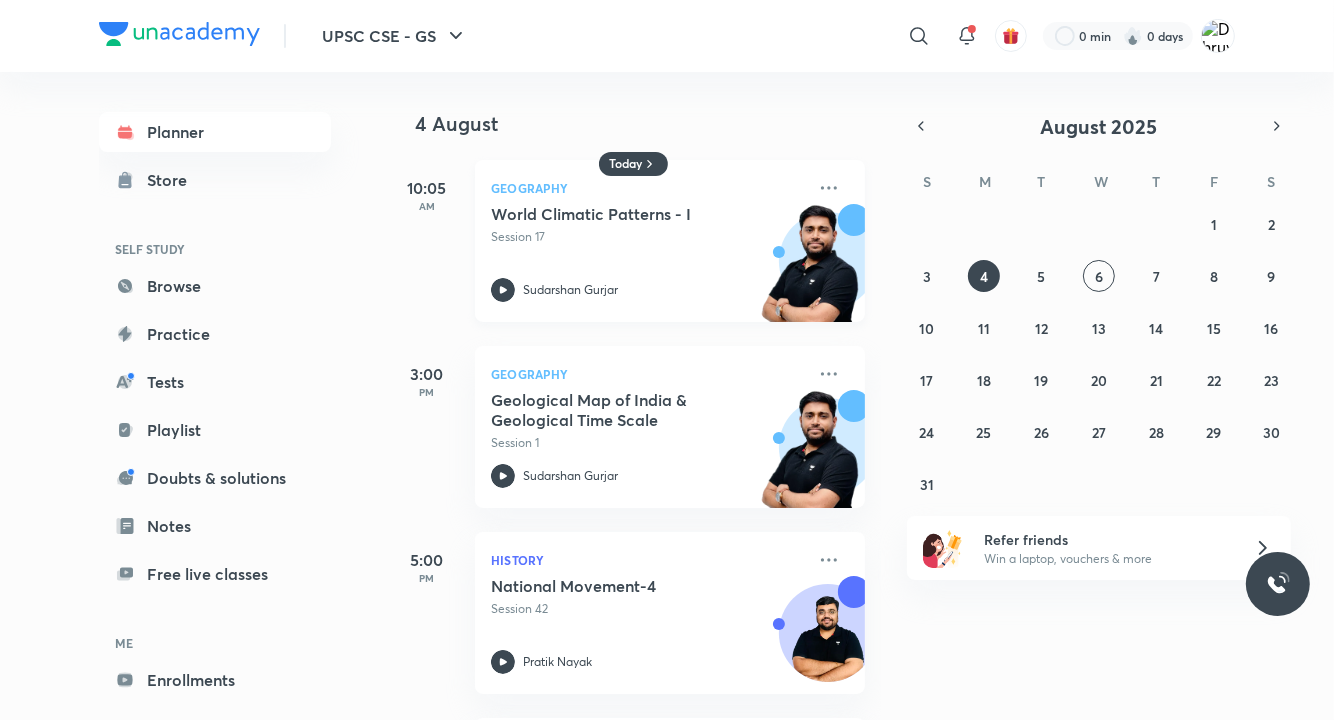 click on "World Climatic Patterns - I" at bounding box center [615, 214] 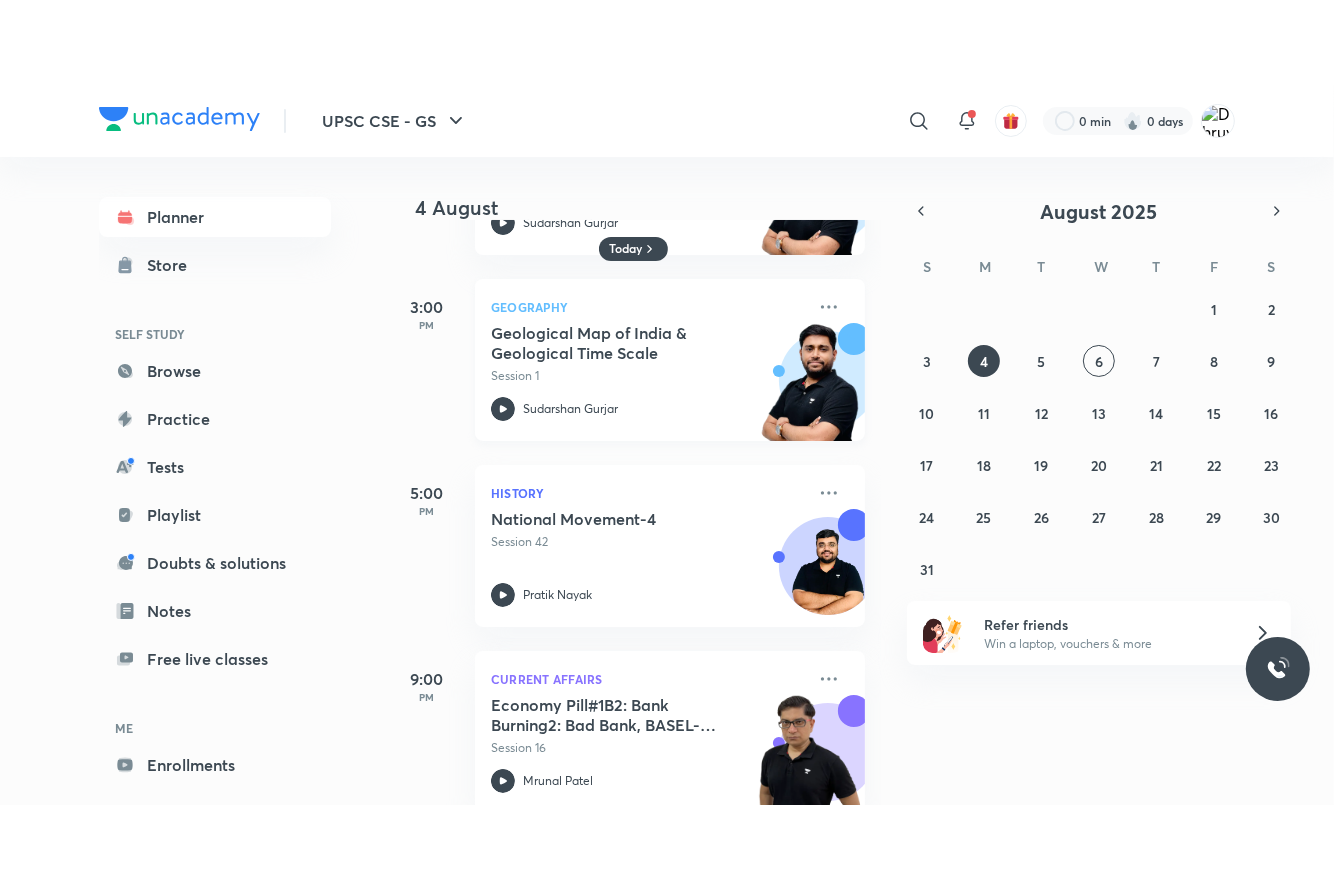scroll, scrollTop: 191, scrollLeft: 0, axis: vertical 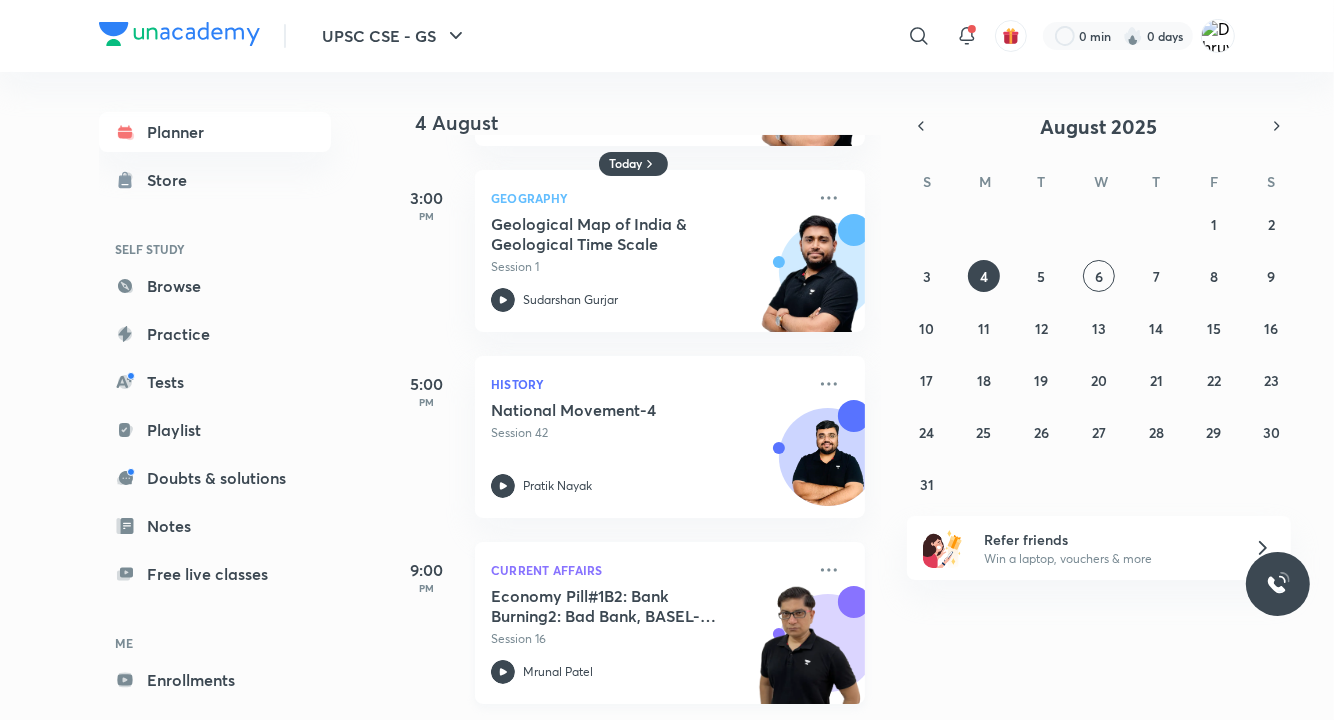 click on "Session 16" at bounding box center [648, 639] 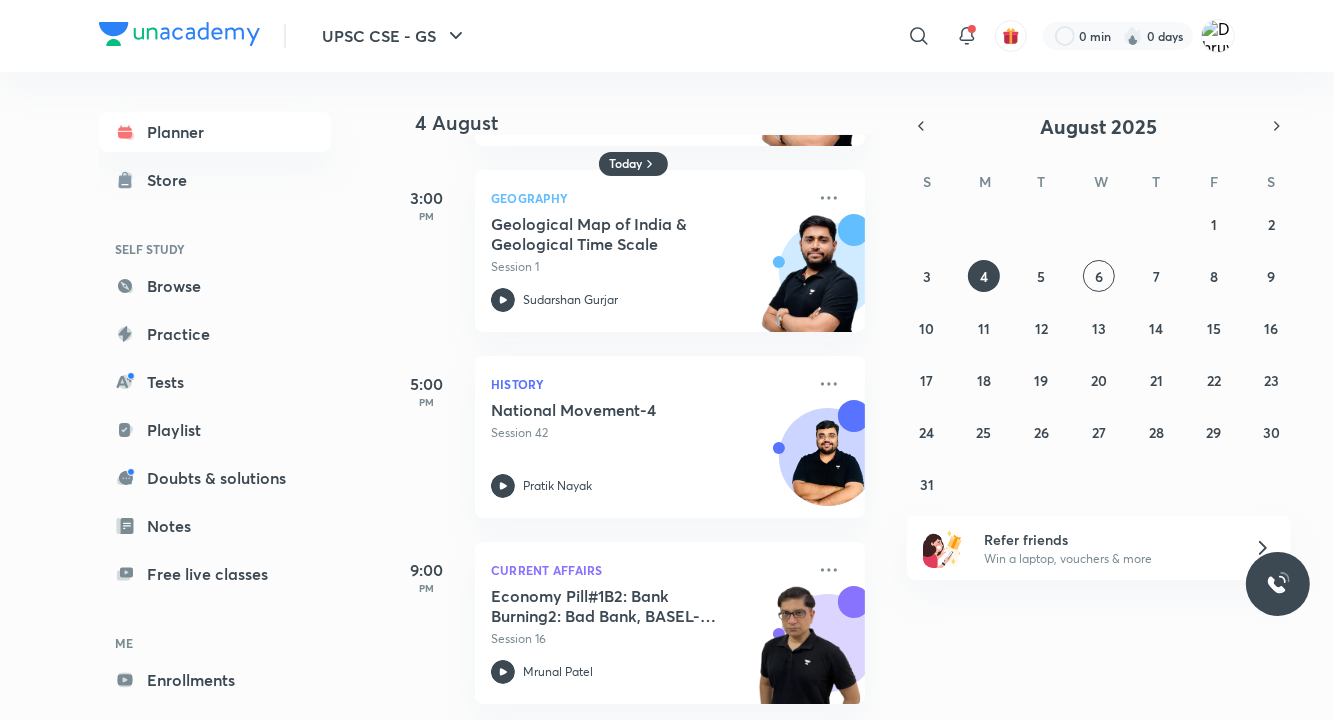scroll, scrollTop: 21, scrollLeft: 0, axis: vertical 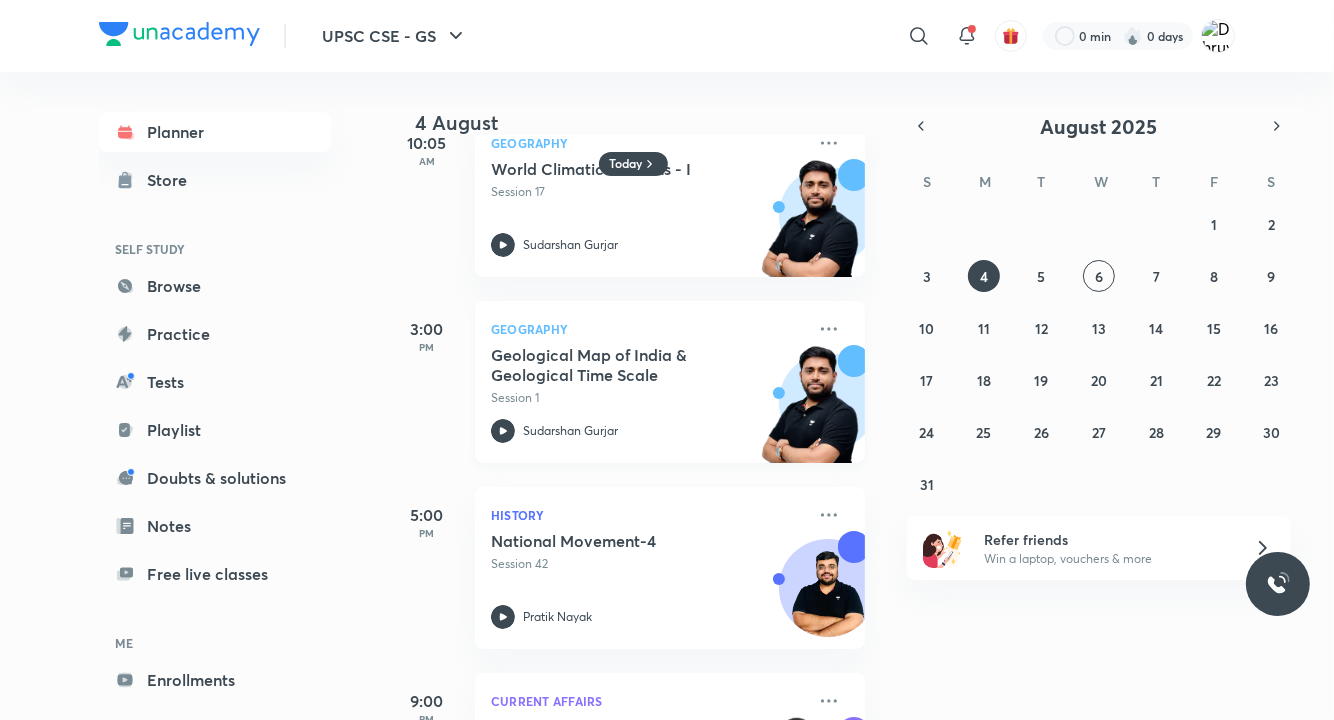 click on "Geological Map of India & Geological Time Scale" at bounding box center [615, 365] 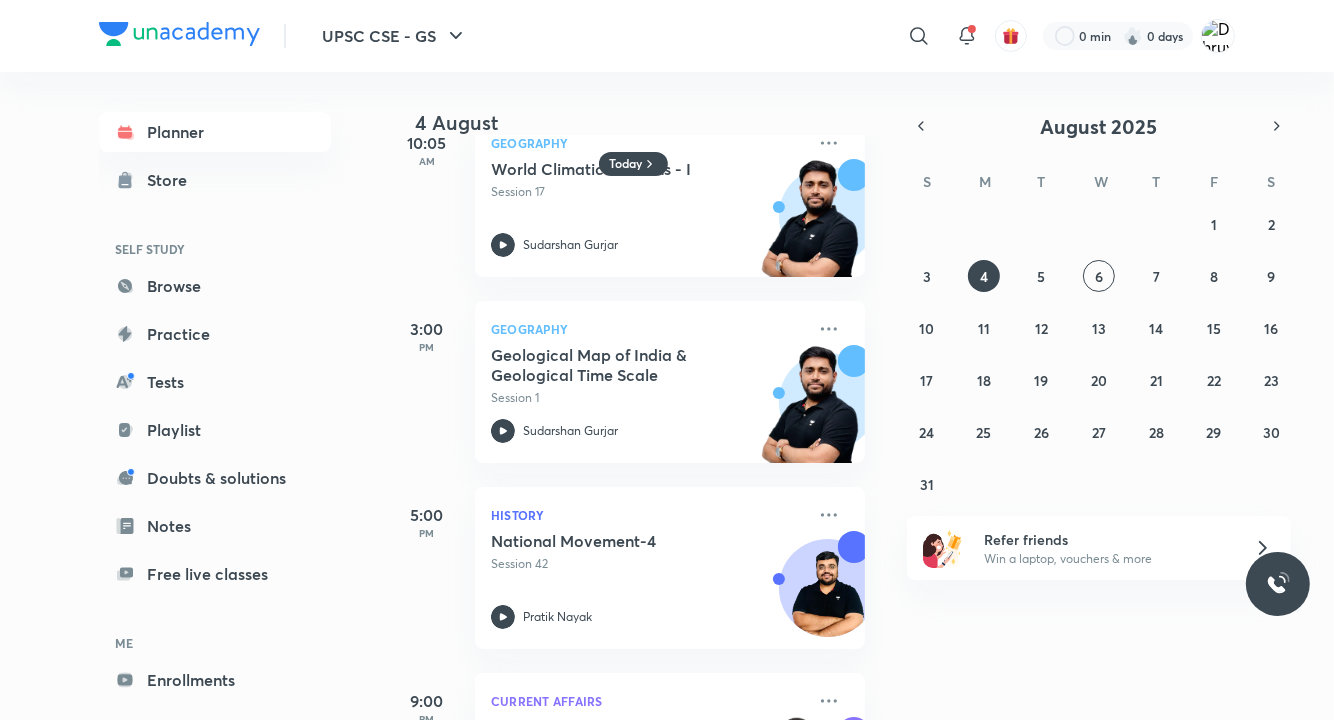 scroll, scrollTop: 21, scrollLeft: 0, axis: vertical 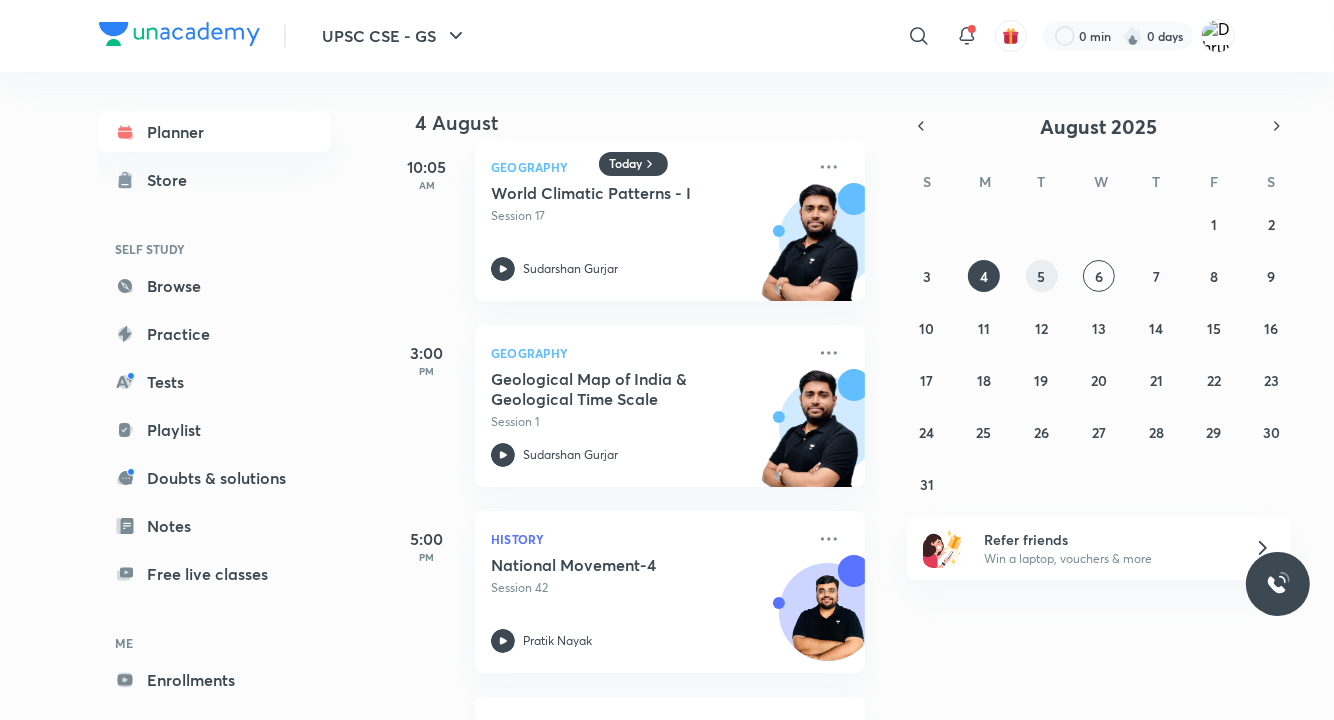 click on "5" at bounding box center [1042, 276] 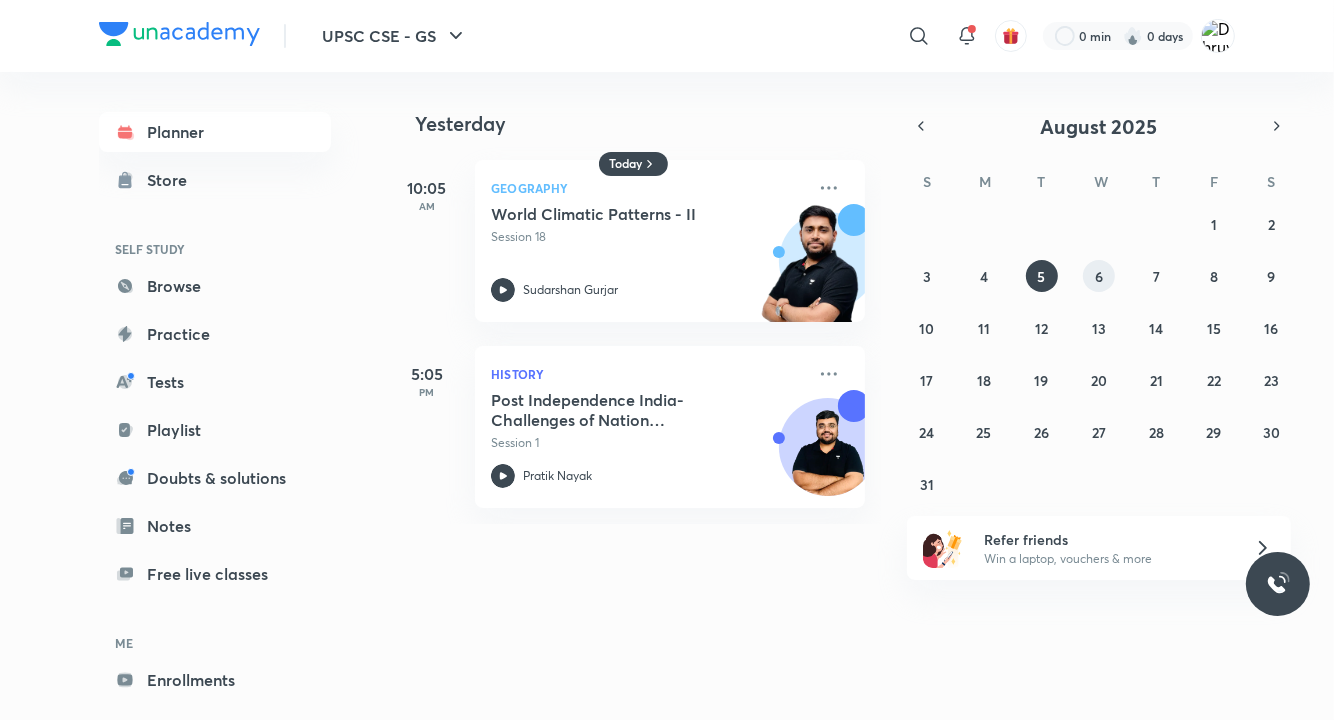 click on "6" at bounding box center [1099, 276] 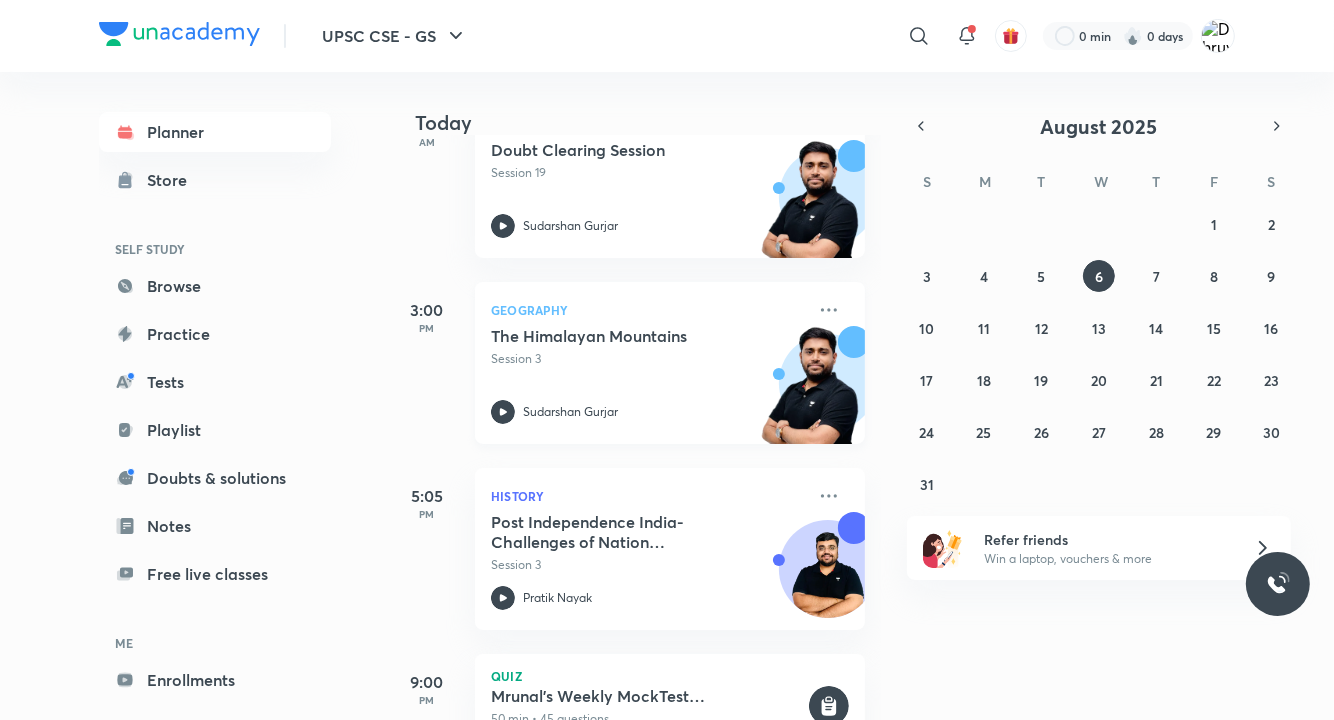 scroll, scrollTop: 229, scrollLeft: 0, axis: vertical 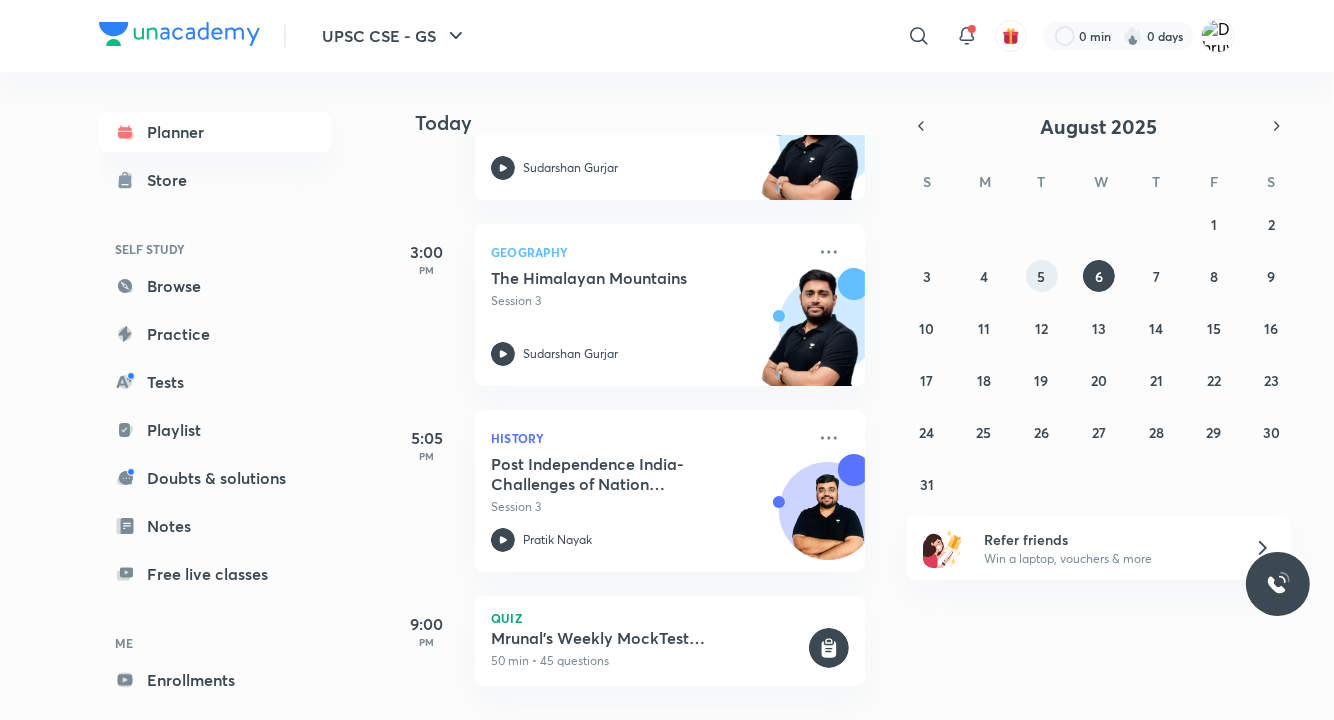 click on "5" at bounding box center [1042, 276] 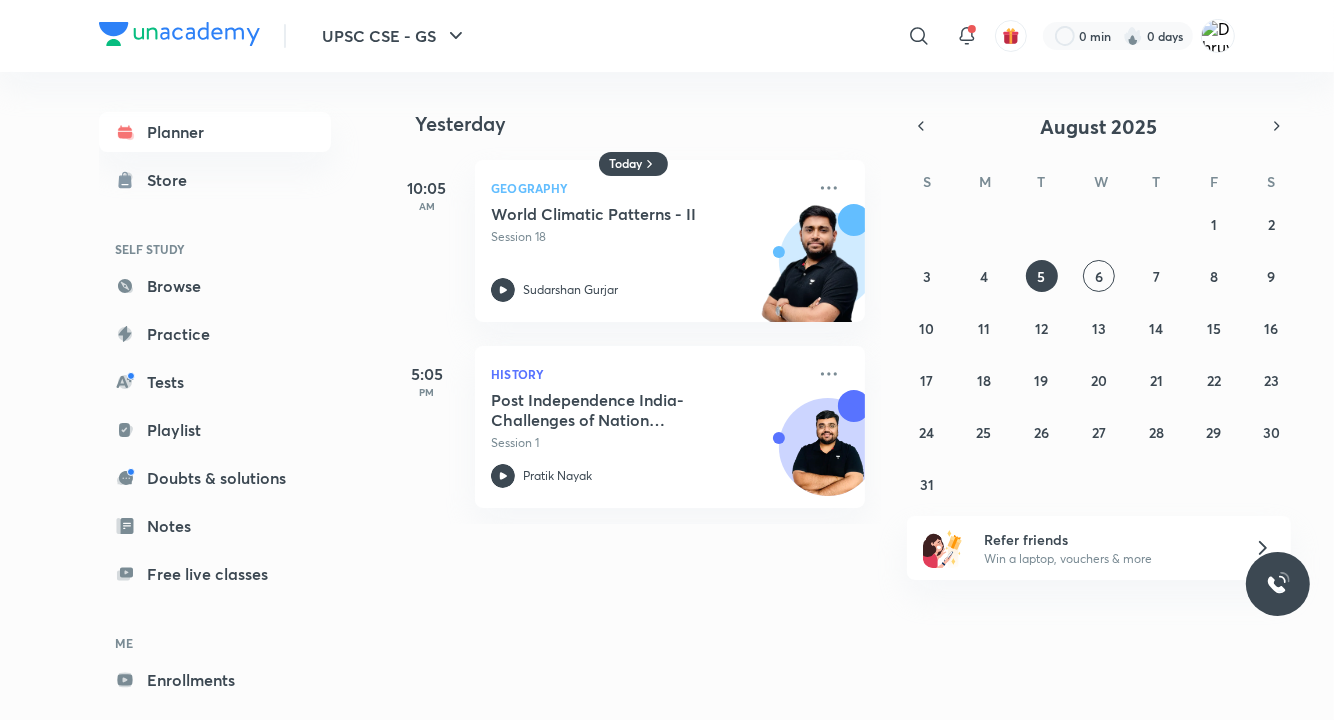 click on "27 28 29 30 31 1 2 3 4 5 6 7 8 9 10 11 12 13 14 15 16 17 18 19 20 21 22 23 24 25 26 27 28 29 30 31 1 2 3 4 5 6" at bounding box center (1099, 354) 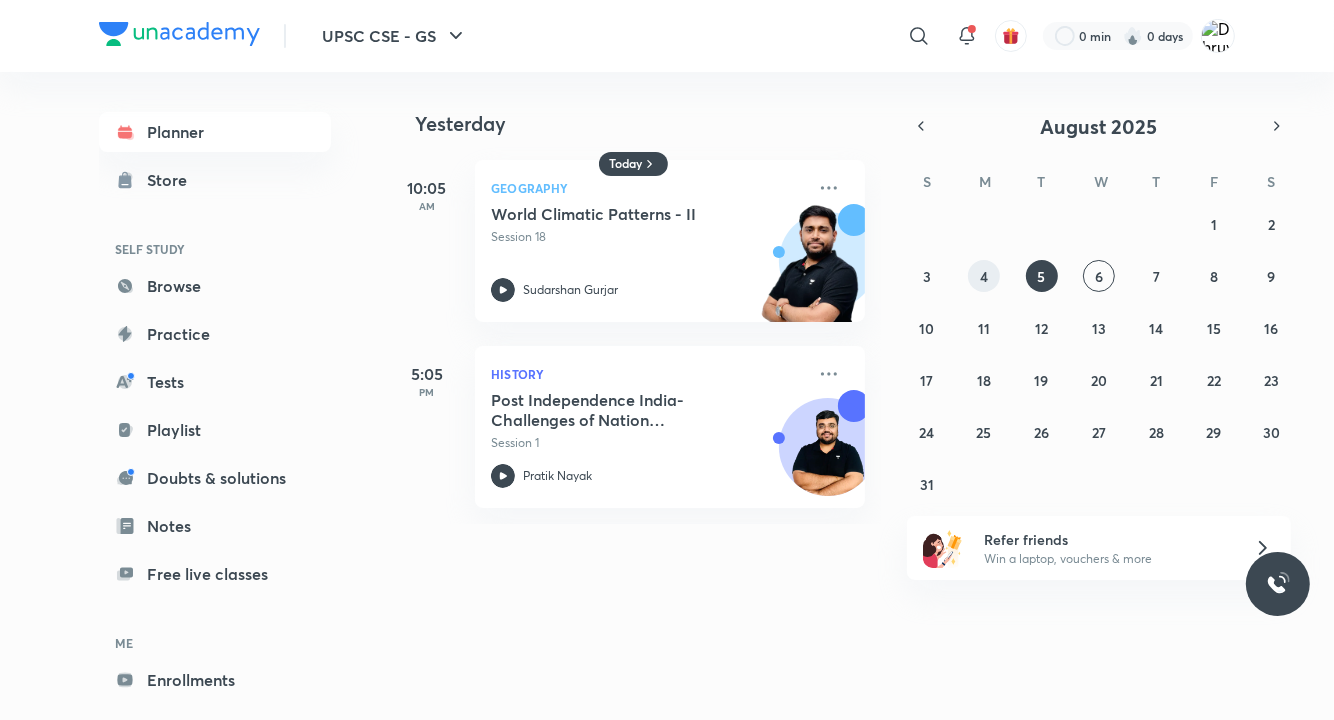 click on "4" at bounding box center [984, 276] 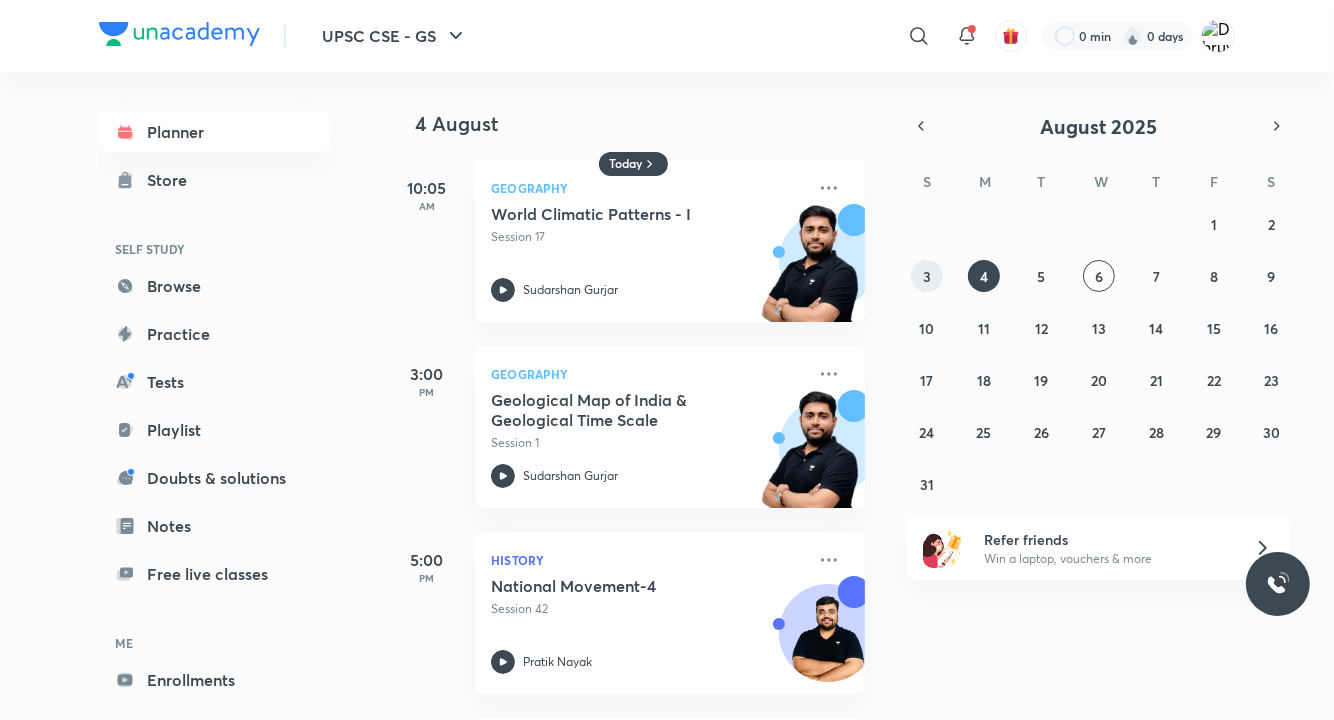 click on "3" at bounding box center [927, 276] 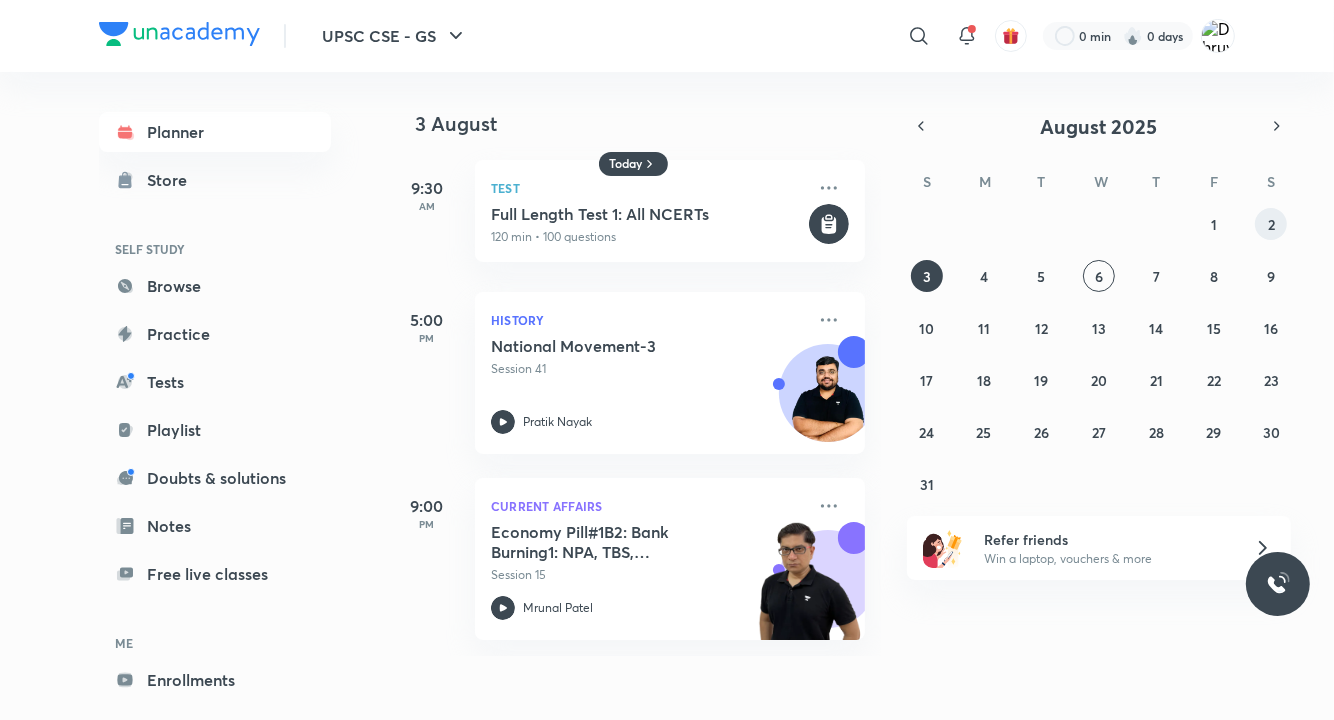 click on "2" at bounding box center (1271, 224) 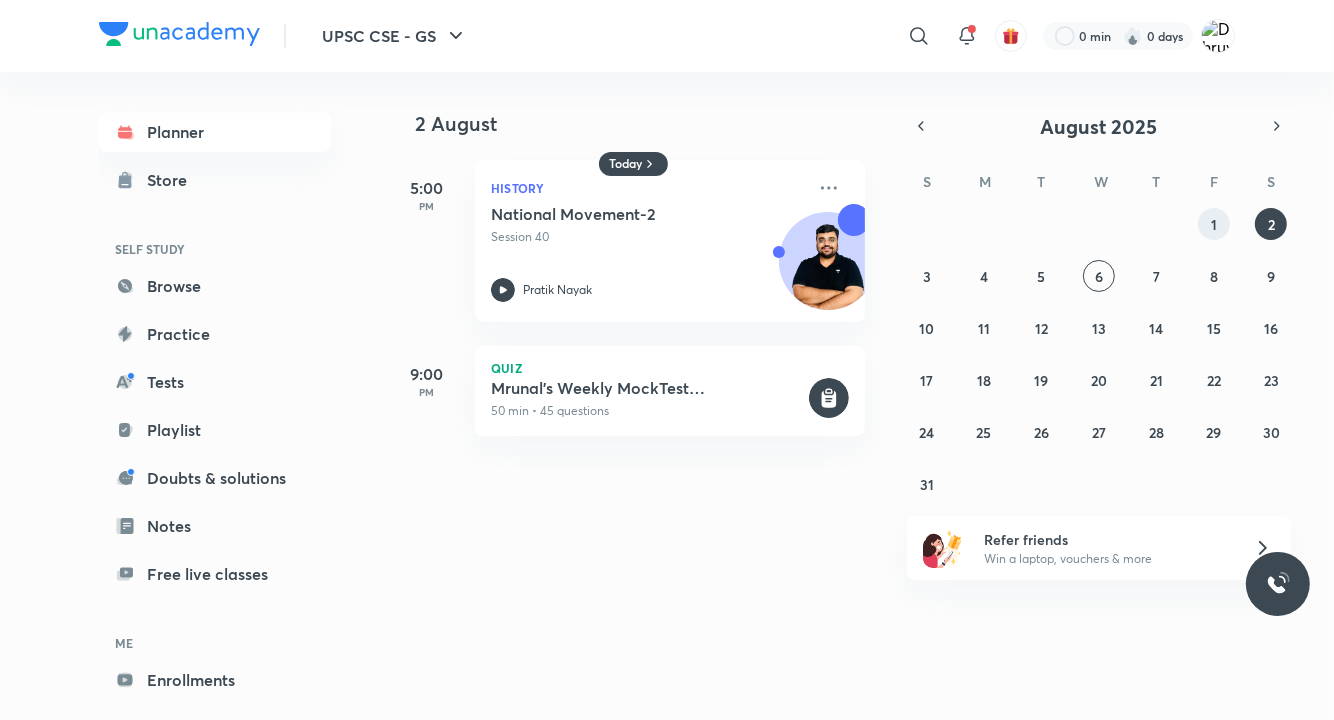 click on "1" at bounding box center [1214, 224] 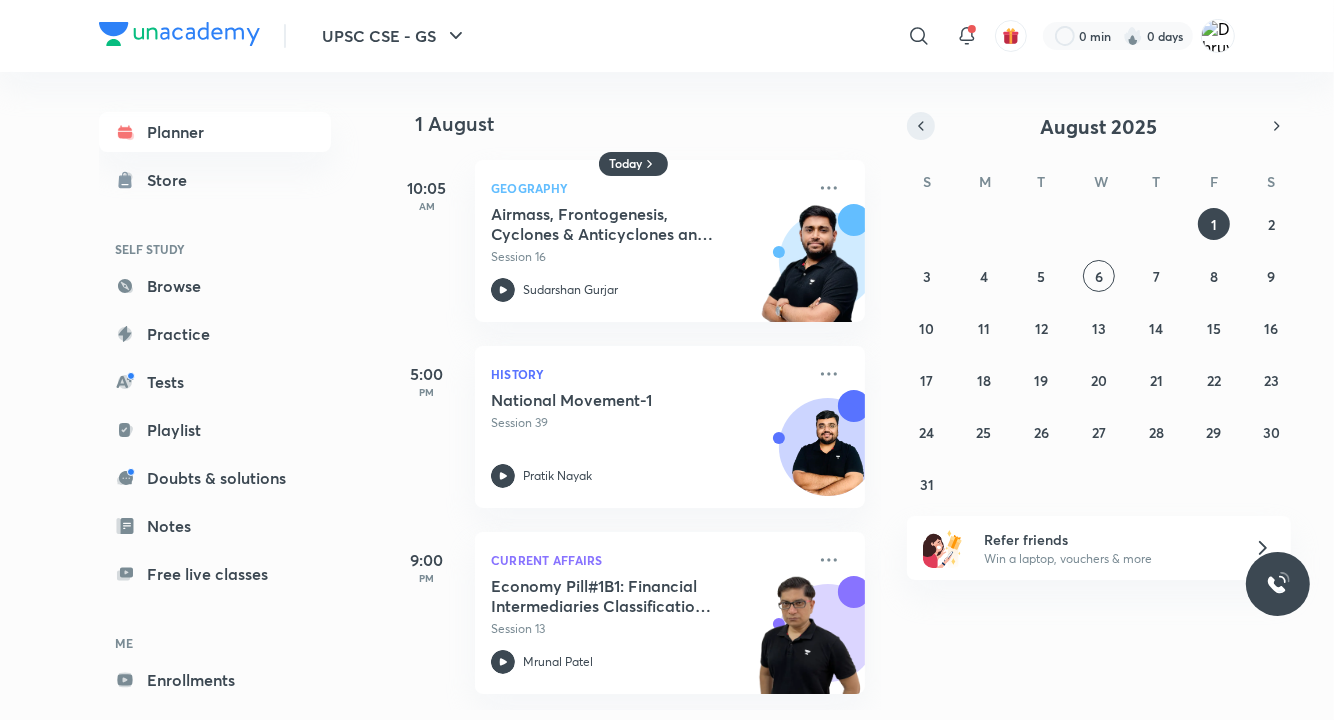click 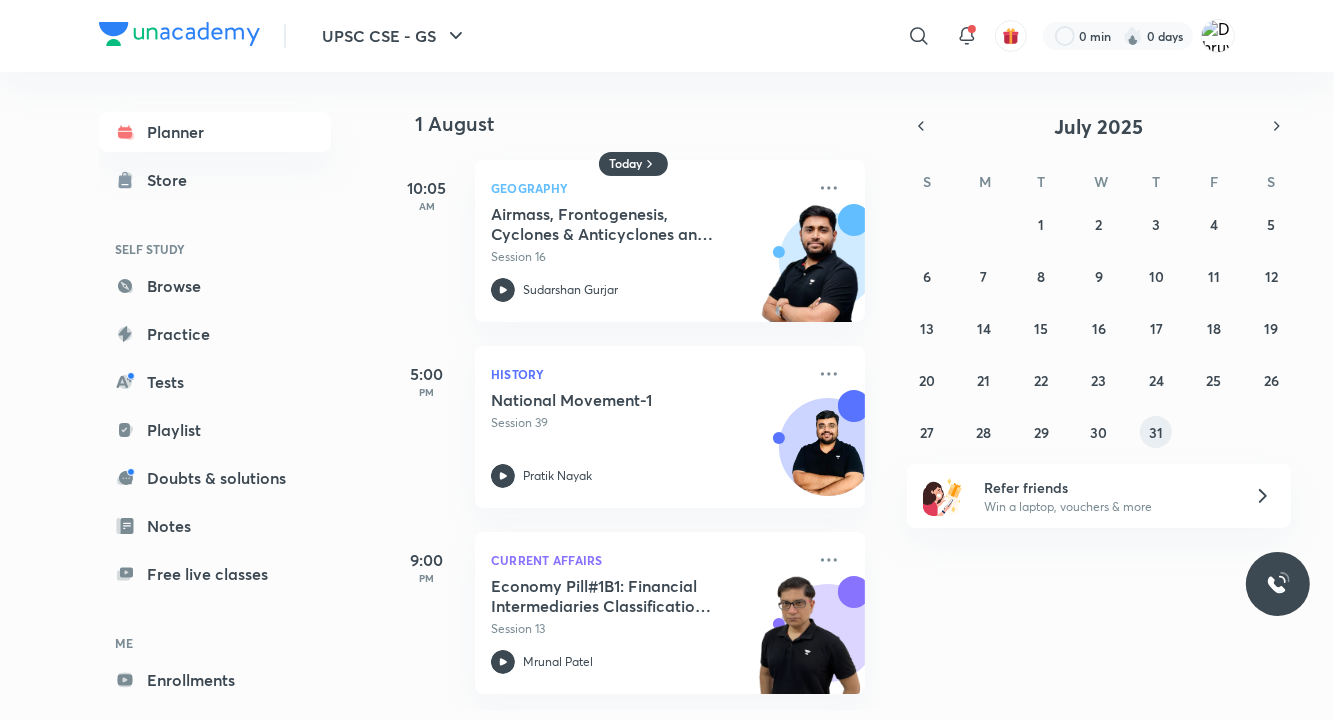click on "31" at bounding box center [1156, 432] 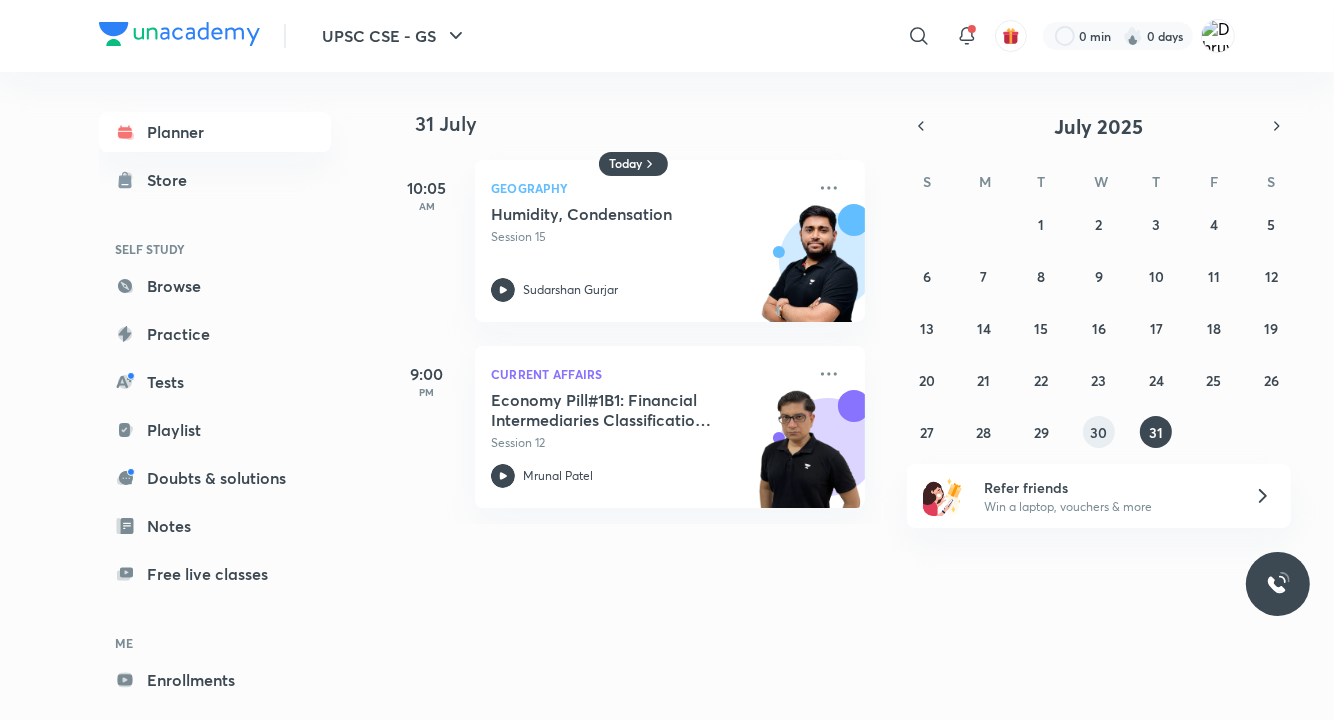 click on "30" at bounding box center [1099, 432] 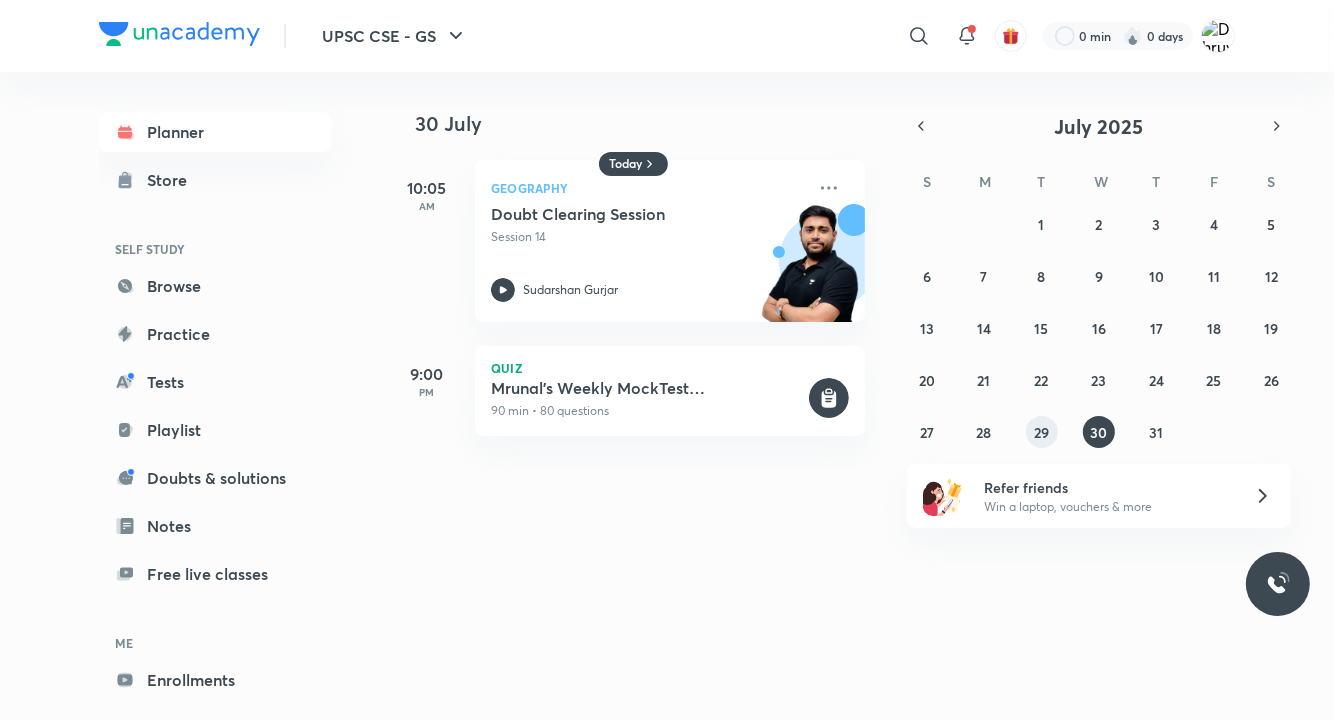 click on "29" at bounding box center [1041, 432] 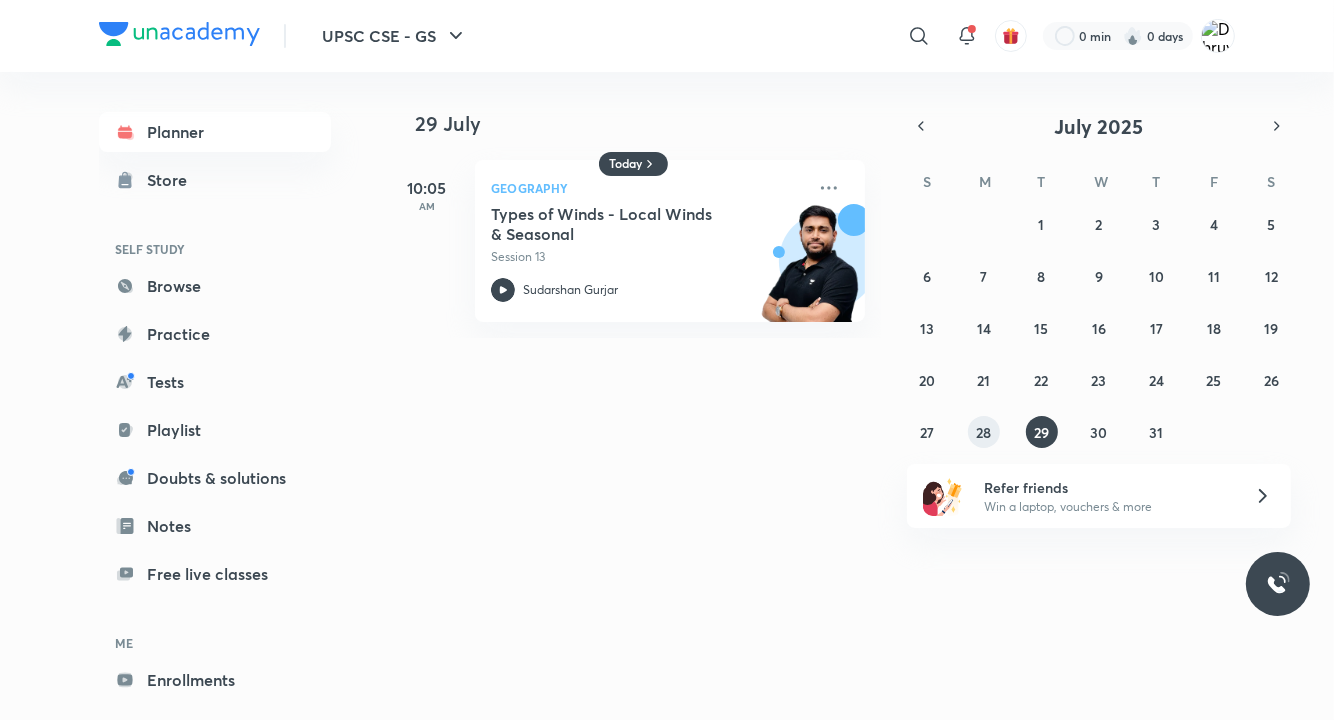 click on "28" at bounding box center (984, 432) 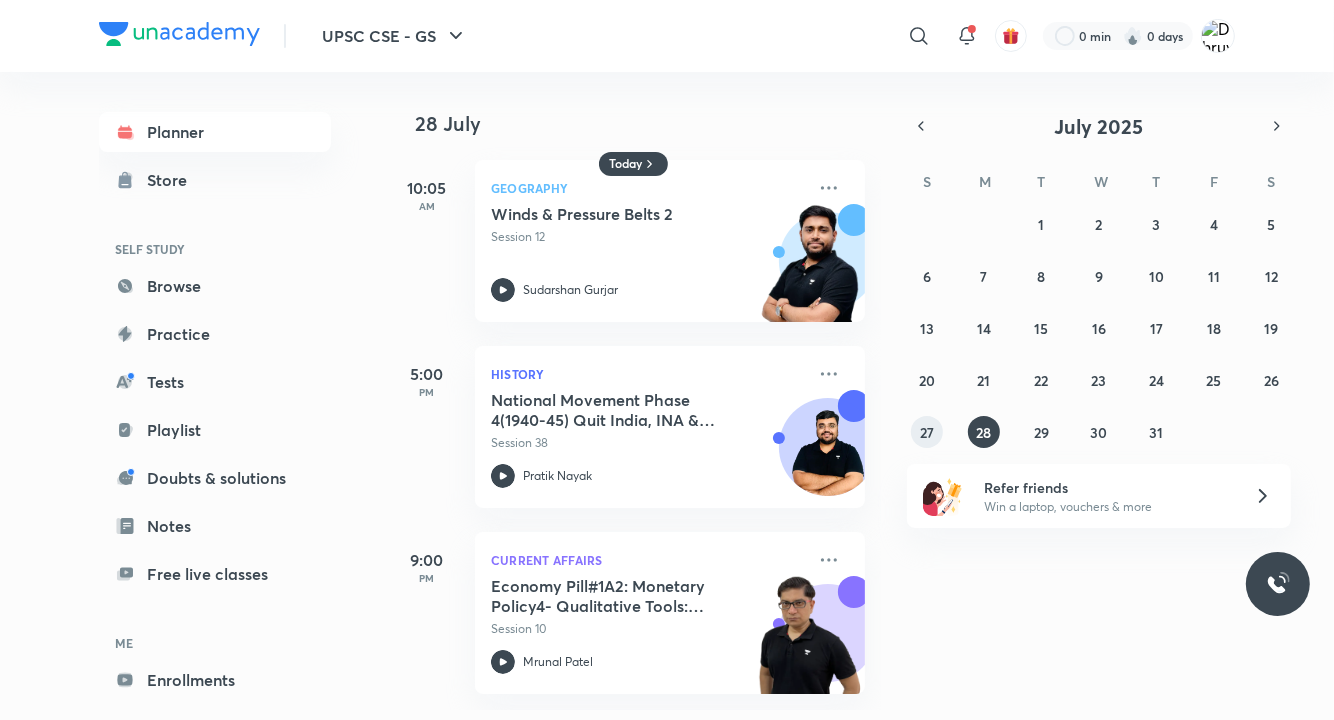 click on "27" at bounding box center [927, 432] 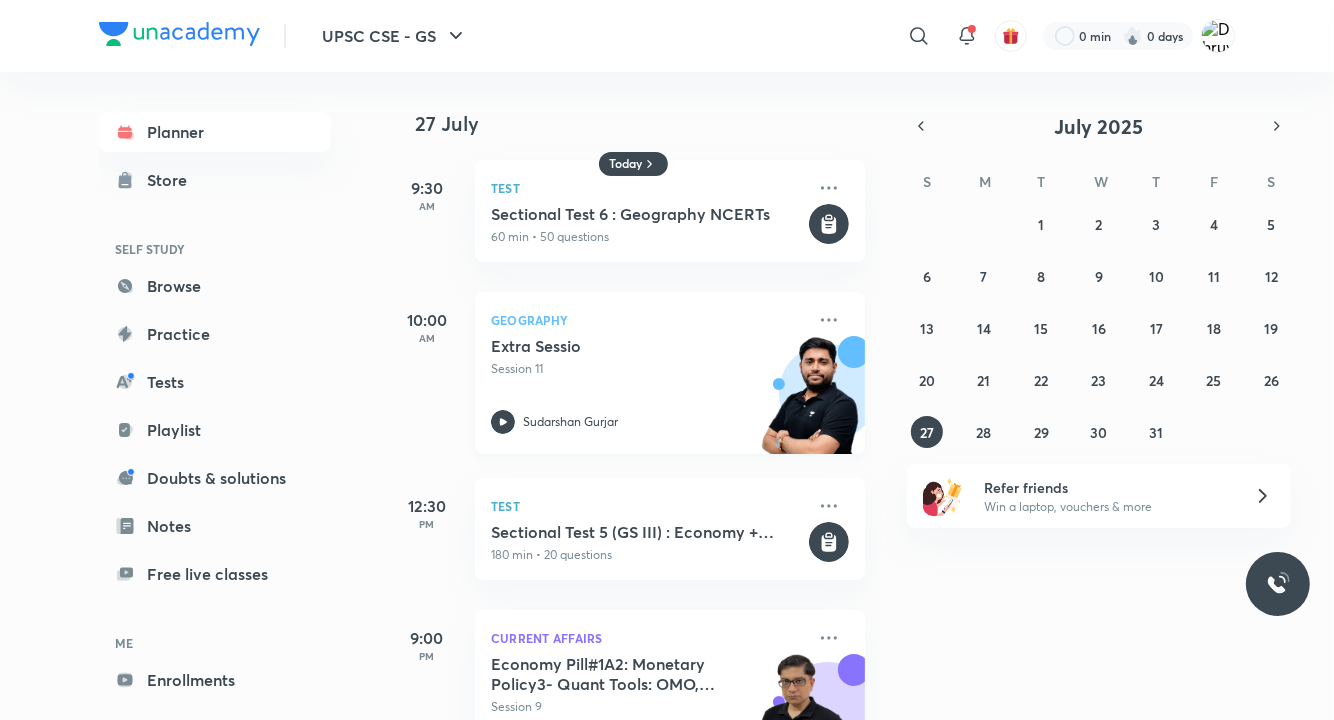 scroll, scrollTop: 83, scrollLeft: 0, axis: vertical 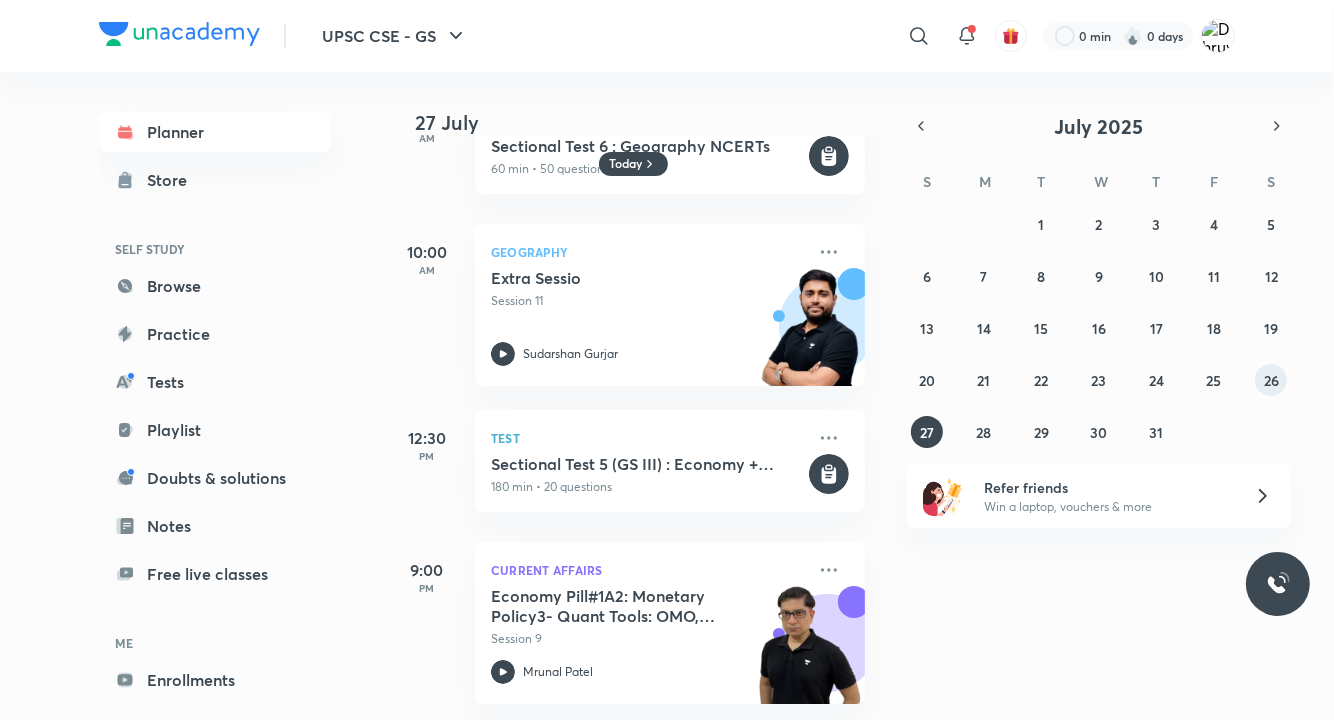 click on "26" at bounding box center [1271, 380] 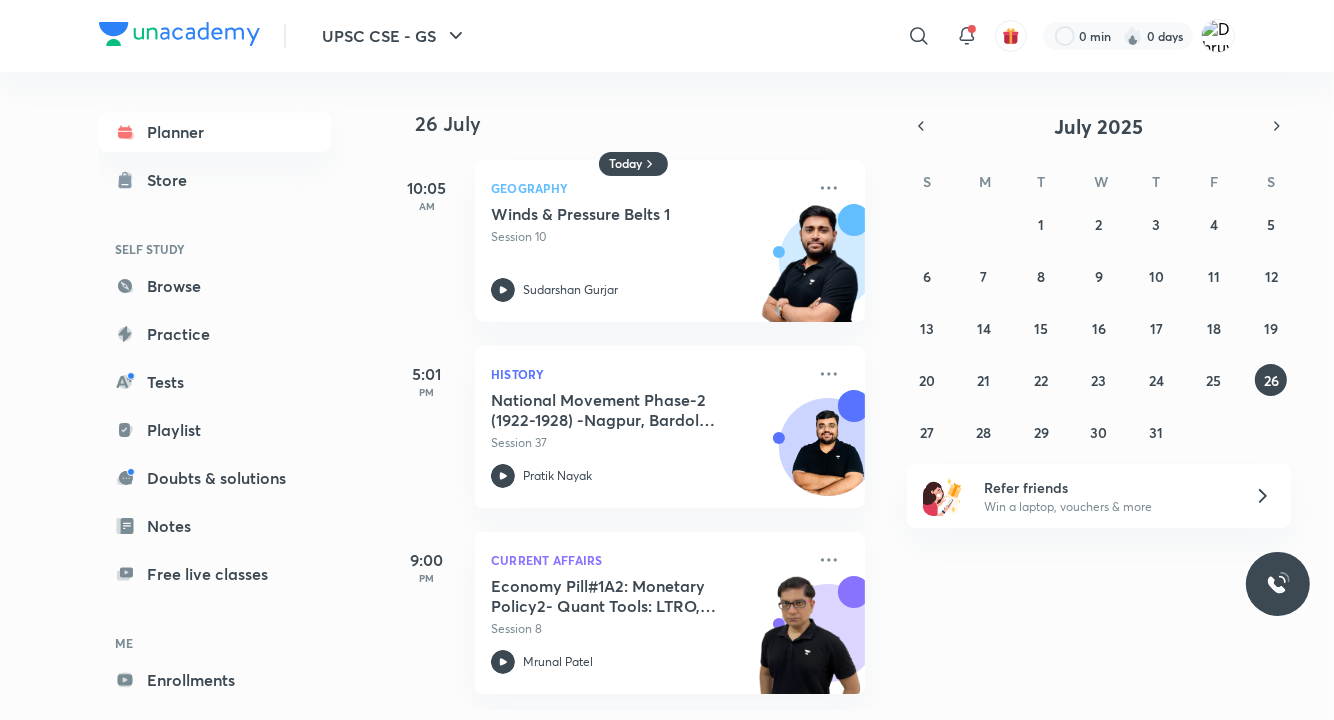 click on "29 30 1 2 3 4 5 6 7 8 9 10 11 12 13 14 15 16 17 18 19 20 21 22 23 24 25 26 27 28 29 30 31 1 2" at bounding box center (1099, 328) 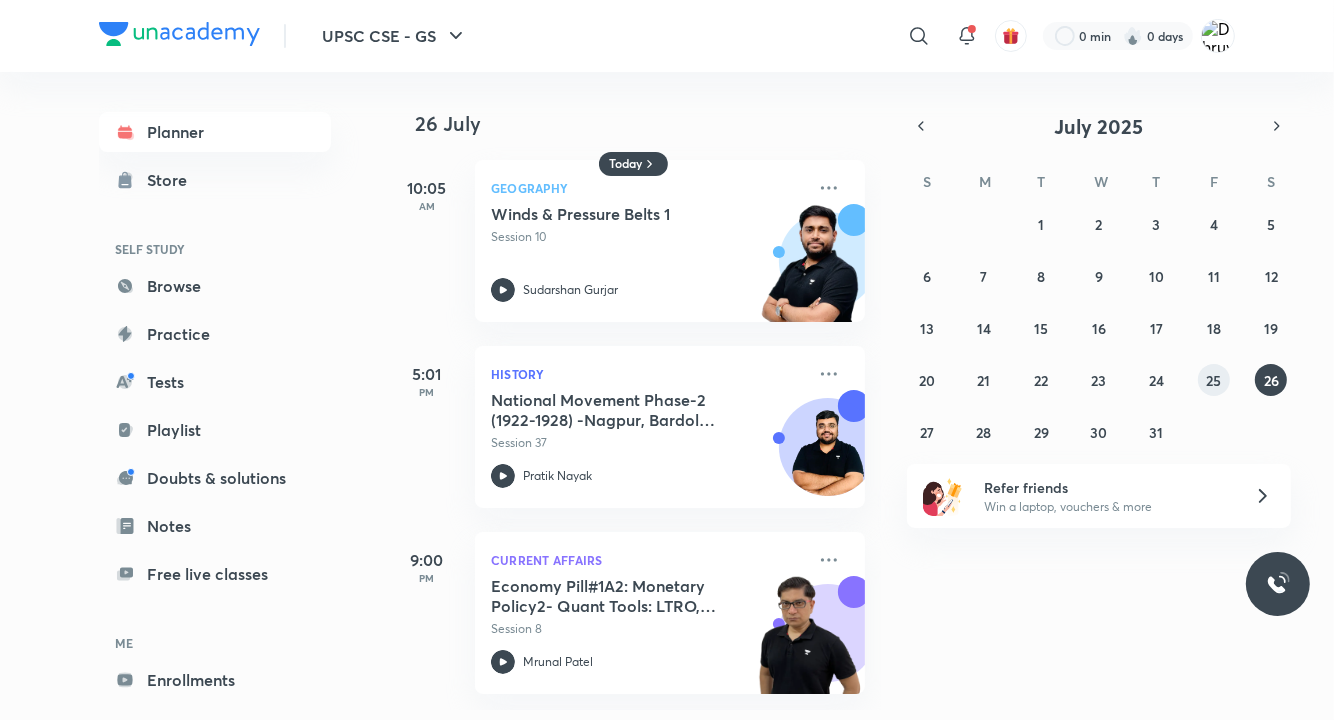 click on "25" at bounding box center (1214, 380) 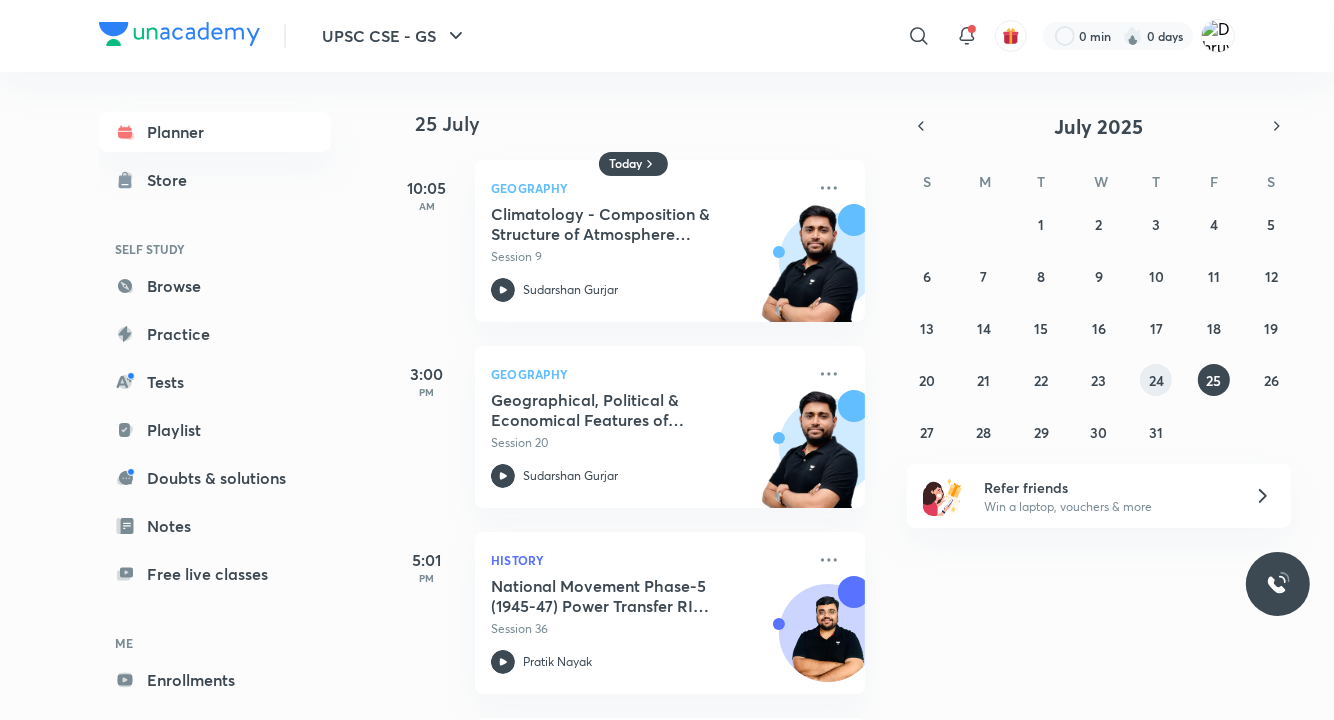 click on "24" at bounding box center [1156, 380] 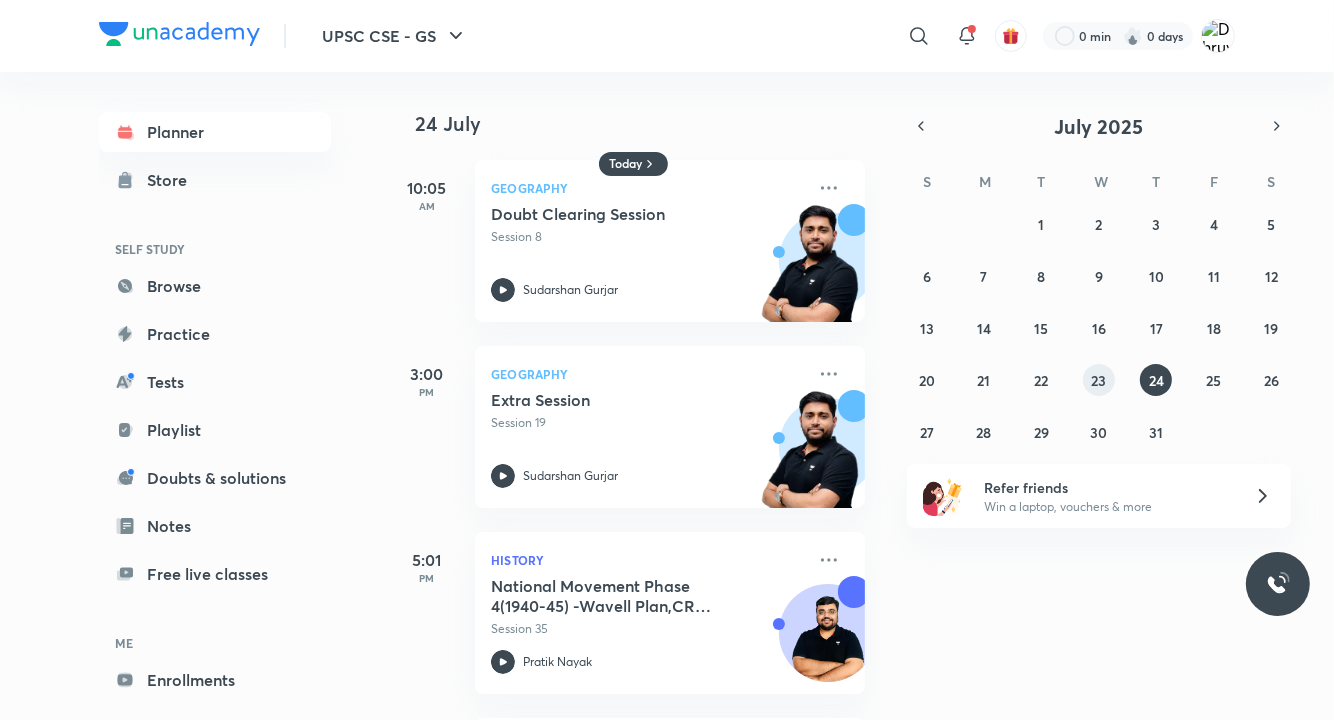 click on "23" at bounding box center [1099, 380] 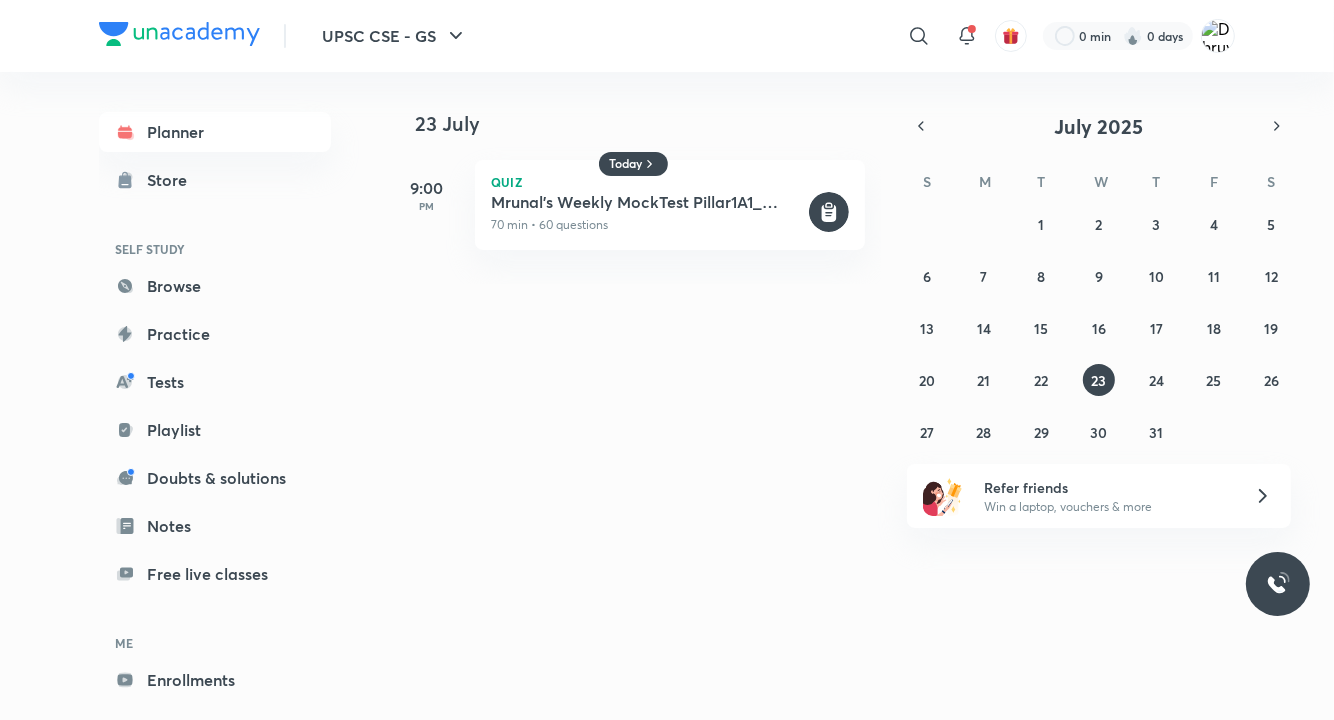 click on "29 30 1 2 3 4 5 6 7 8 9 10 11 12 13 14 15 16 17 18 19 20 21 22 23 24 25 26 27 28 29 30 31 1 2" at bounding box center [1099, 328] 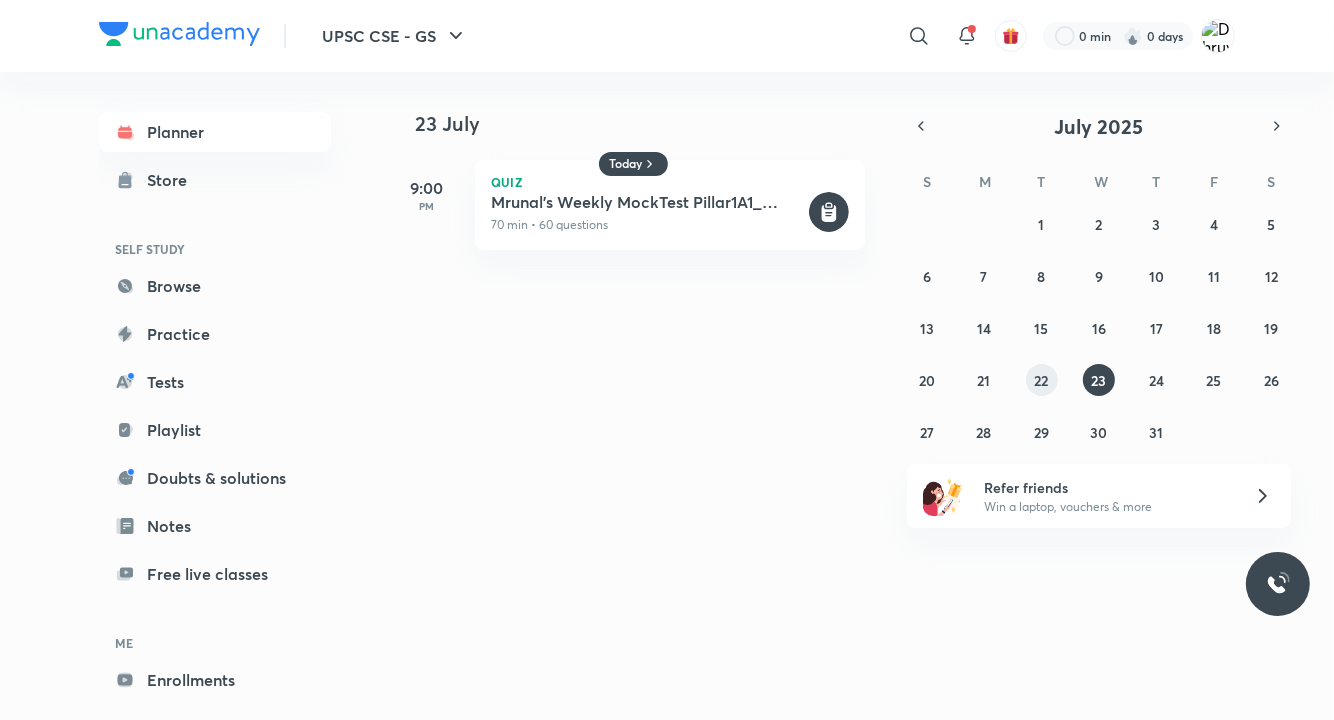 click on "22" at bounding box center [1042, 380] 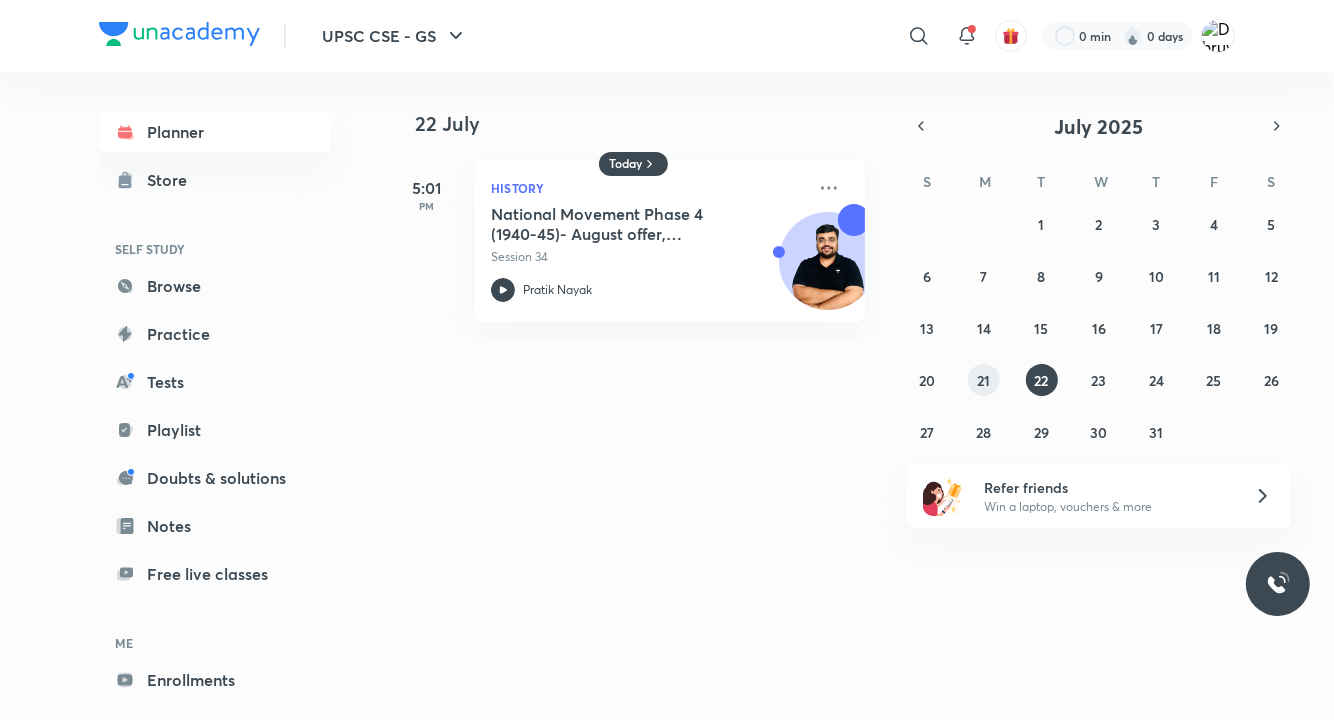 click on "21" at bounding box center [984, 380] 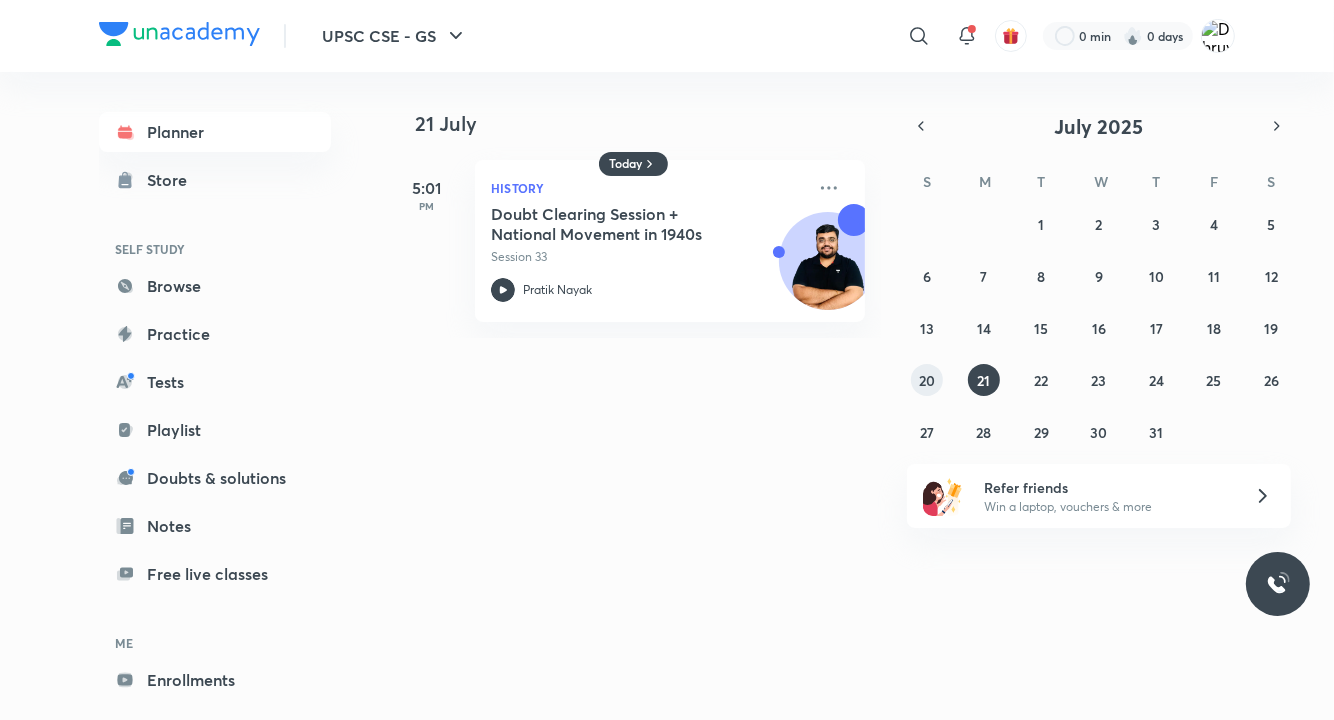 click on "20" at bounding box center [927, 380] 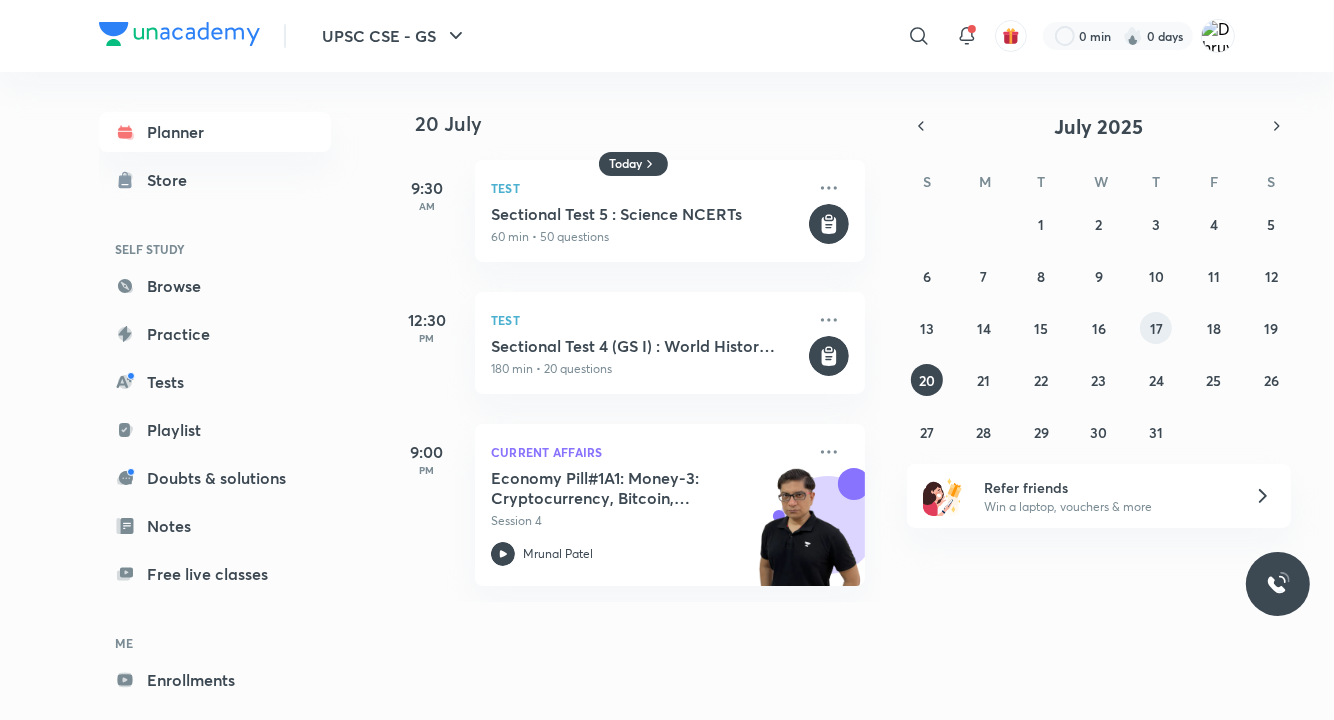 click on "17" at bounding box center (1156, 328) 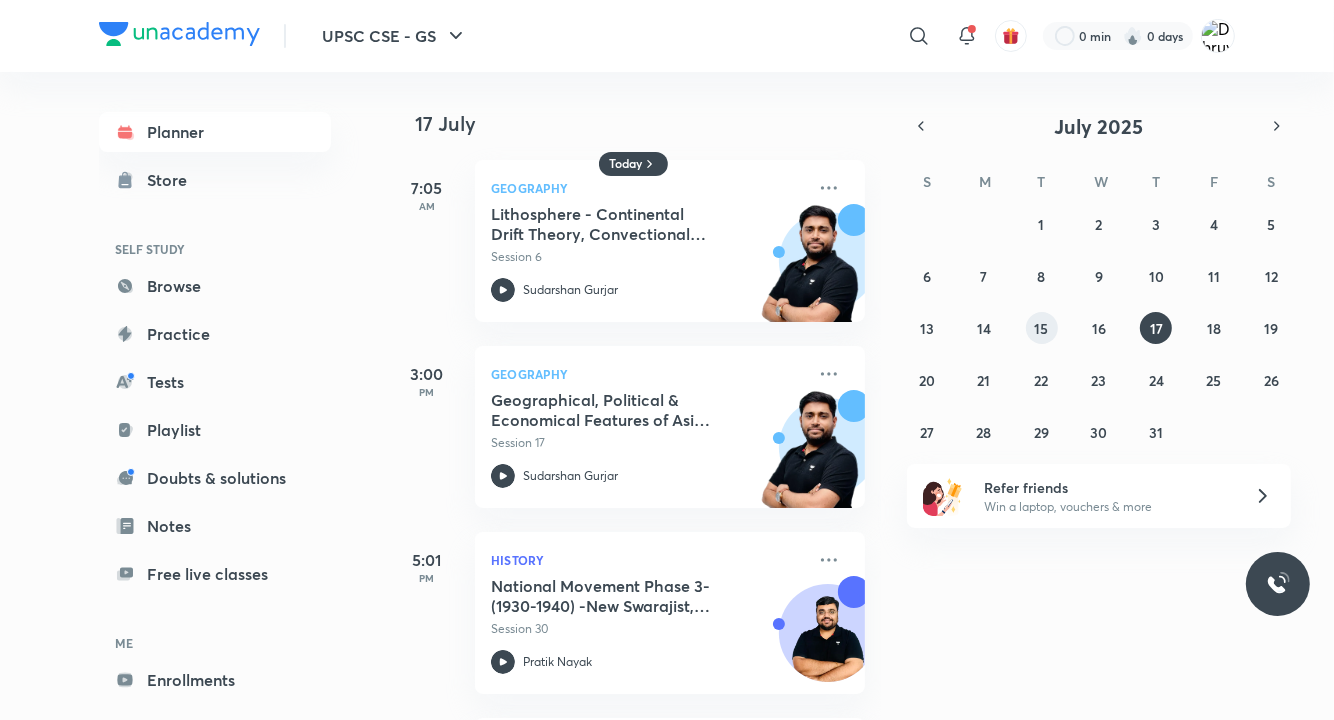 click on "15" at bounding box center [1042, 328] 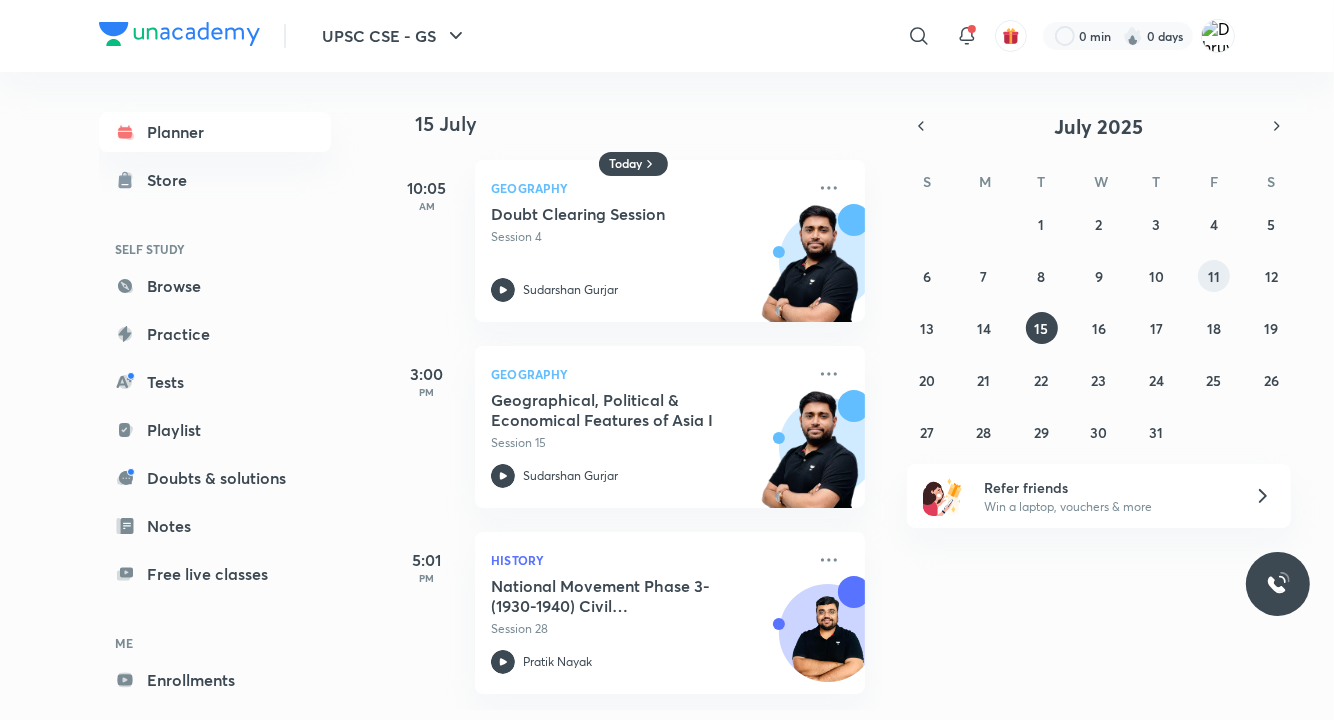 click on "11" at bounding box center (1214, 276) 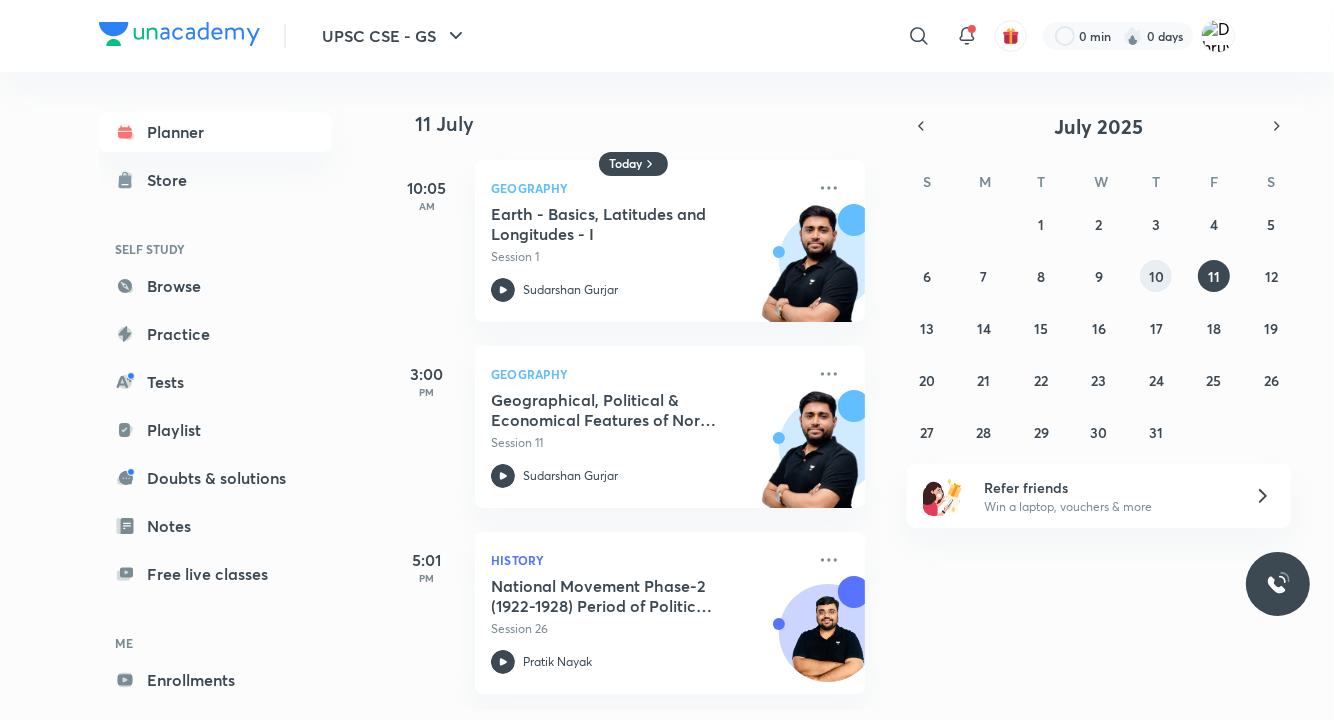click on "10" at bounding box center (1156, 276) 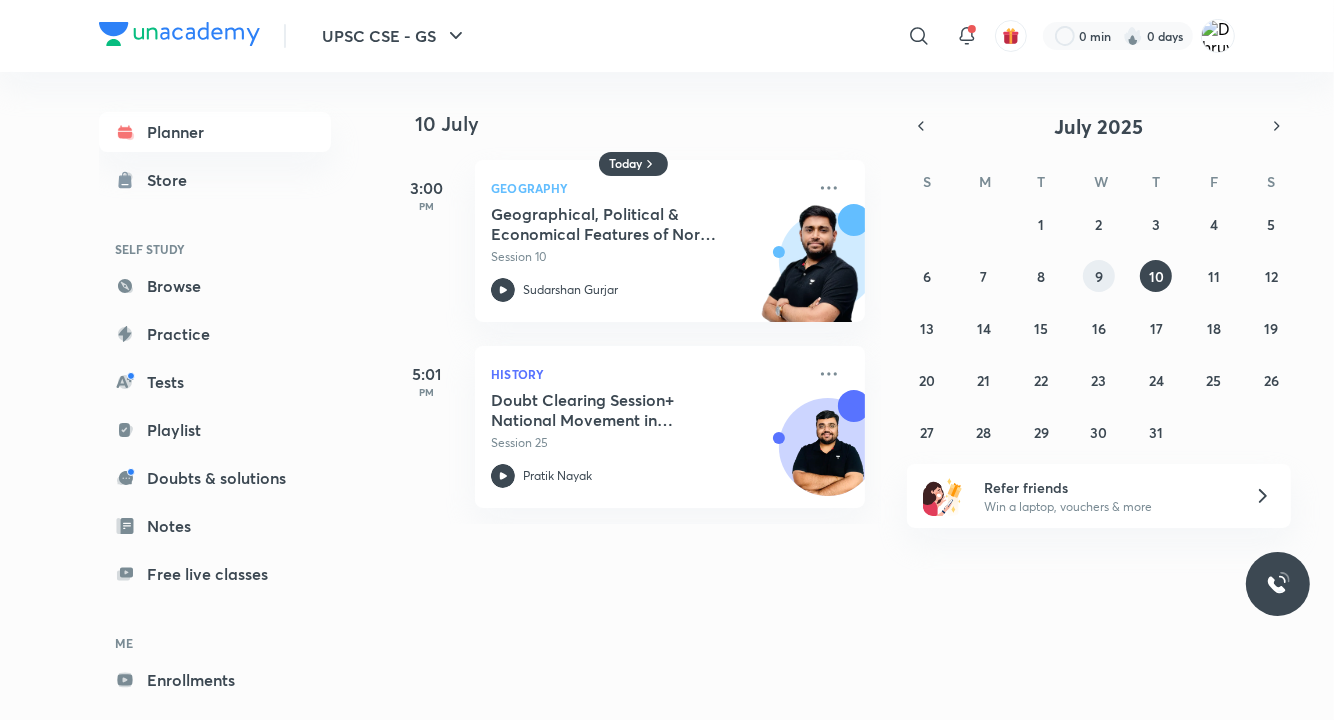 click on "9" at bounding box center [1099, 276] 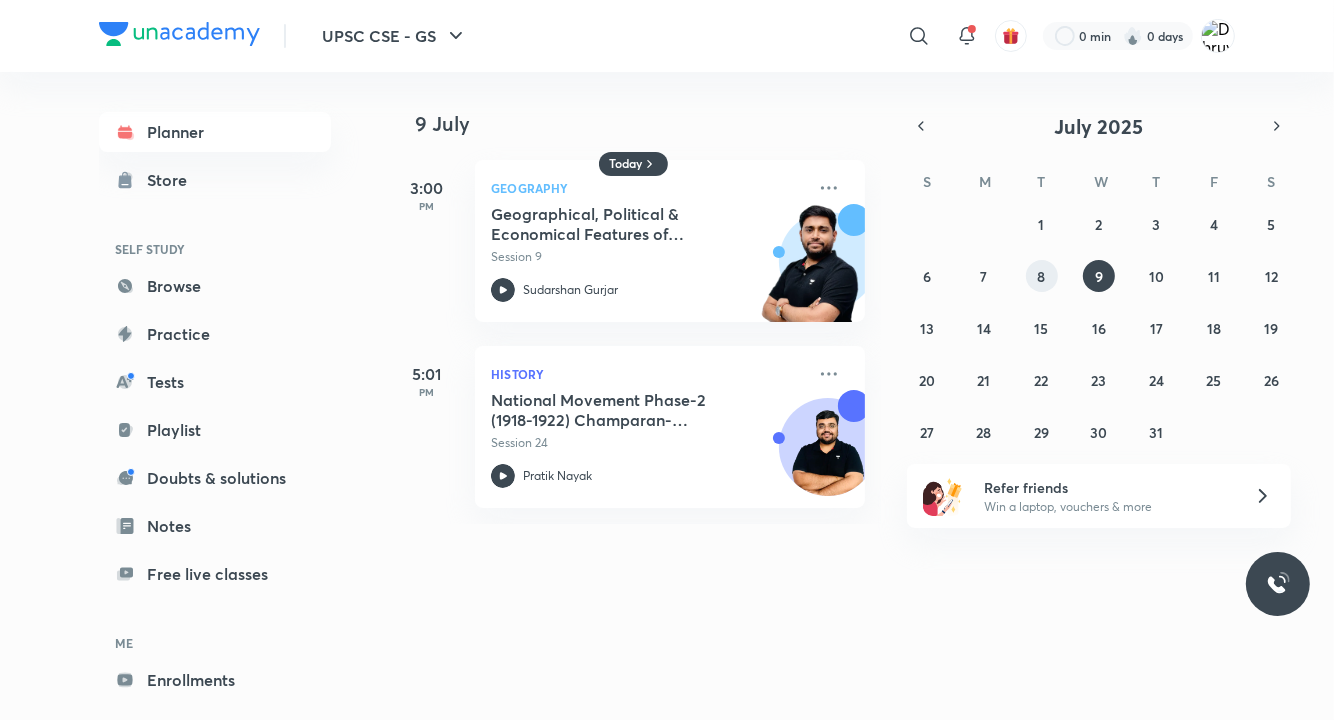 click on "8" at bounding box center [1042, 276] 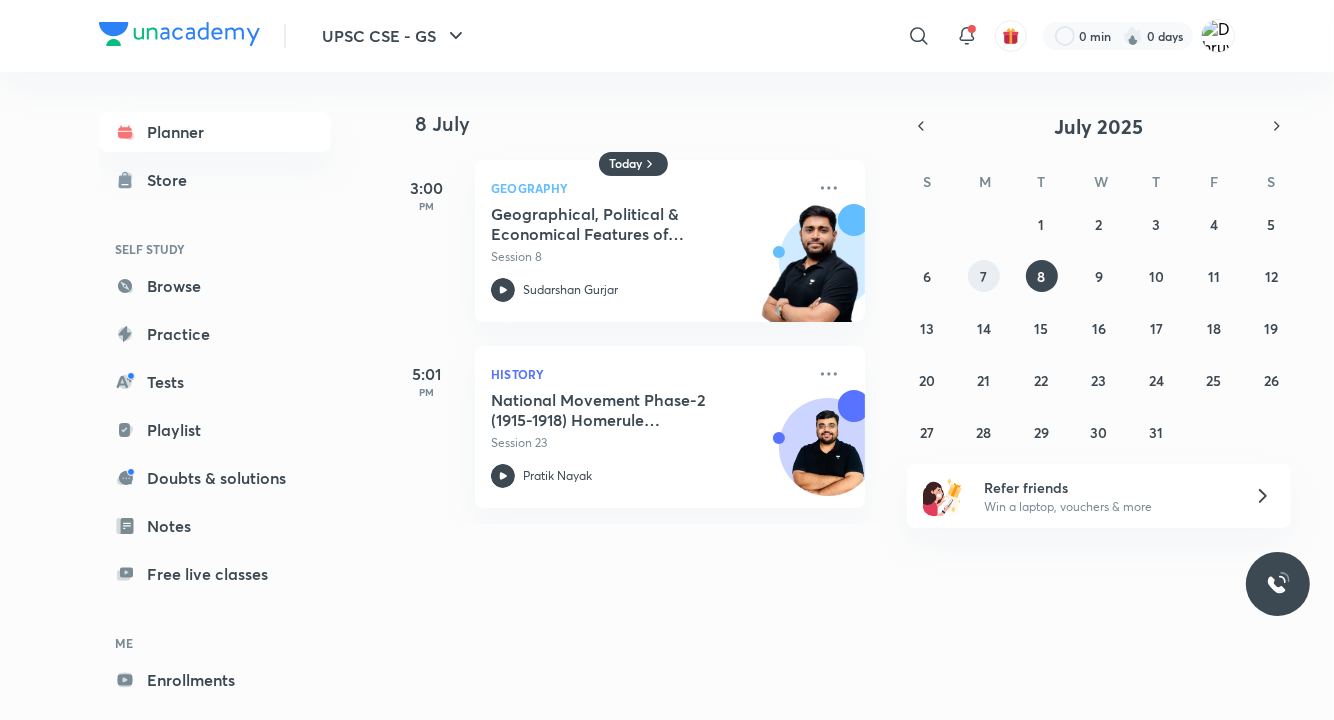 click on "7" at bounding box center (984, 276) 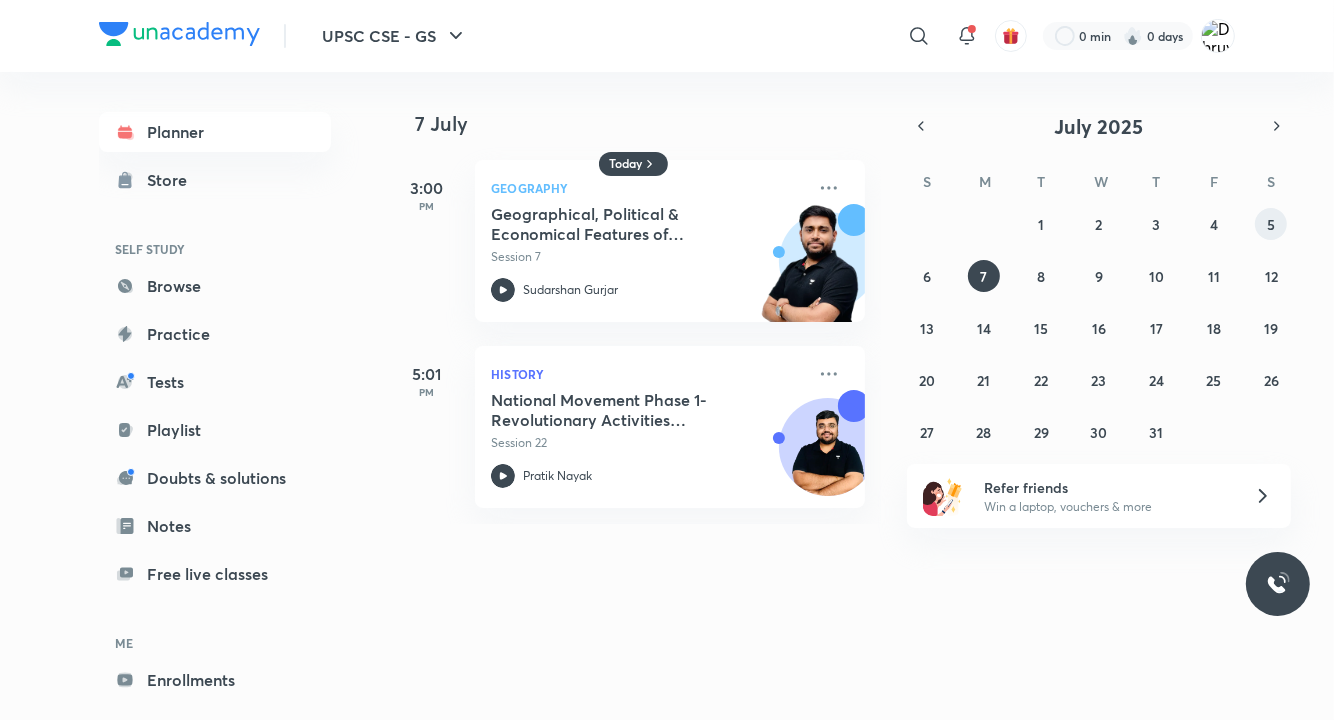 click on "5" at bounding box center [1271, 224] 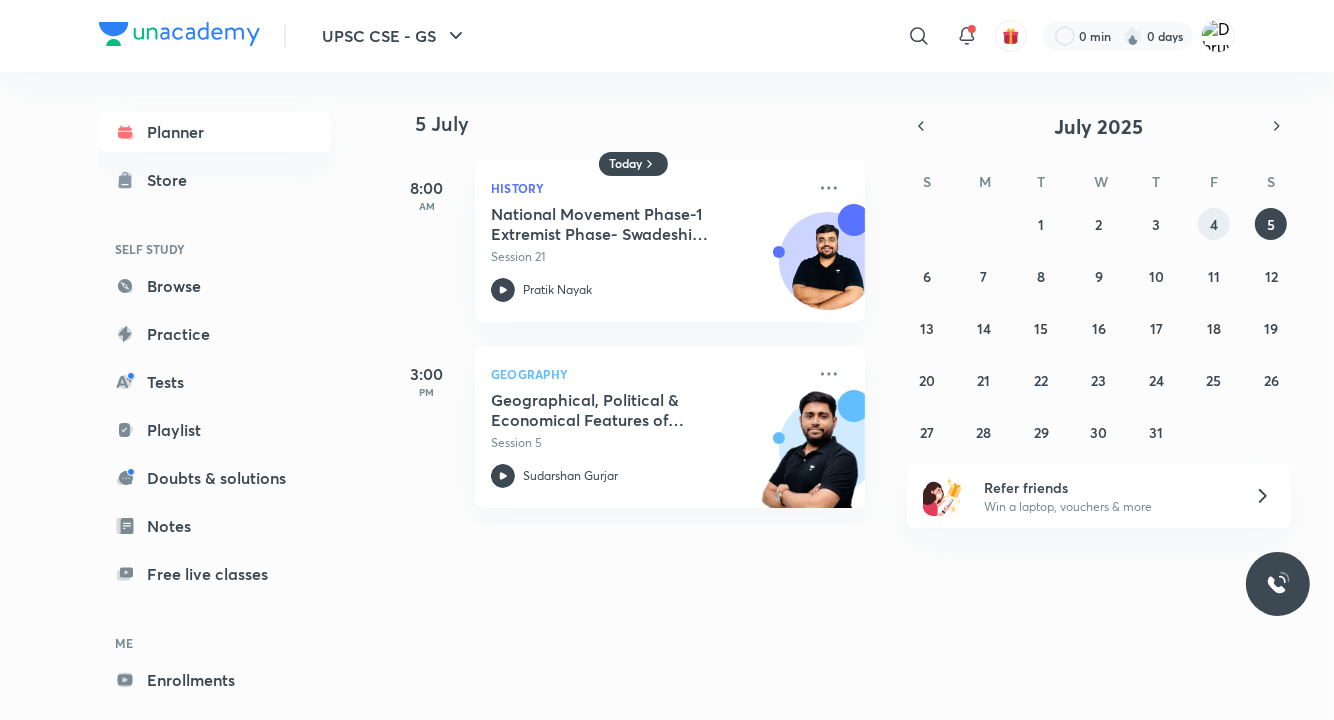 click on "4" at bounding box center [1214, 224] 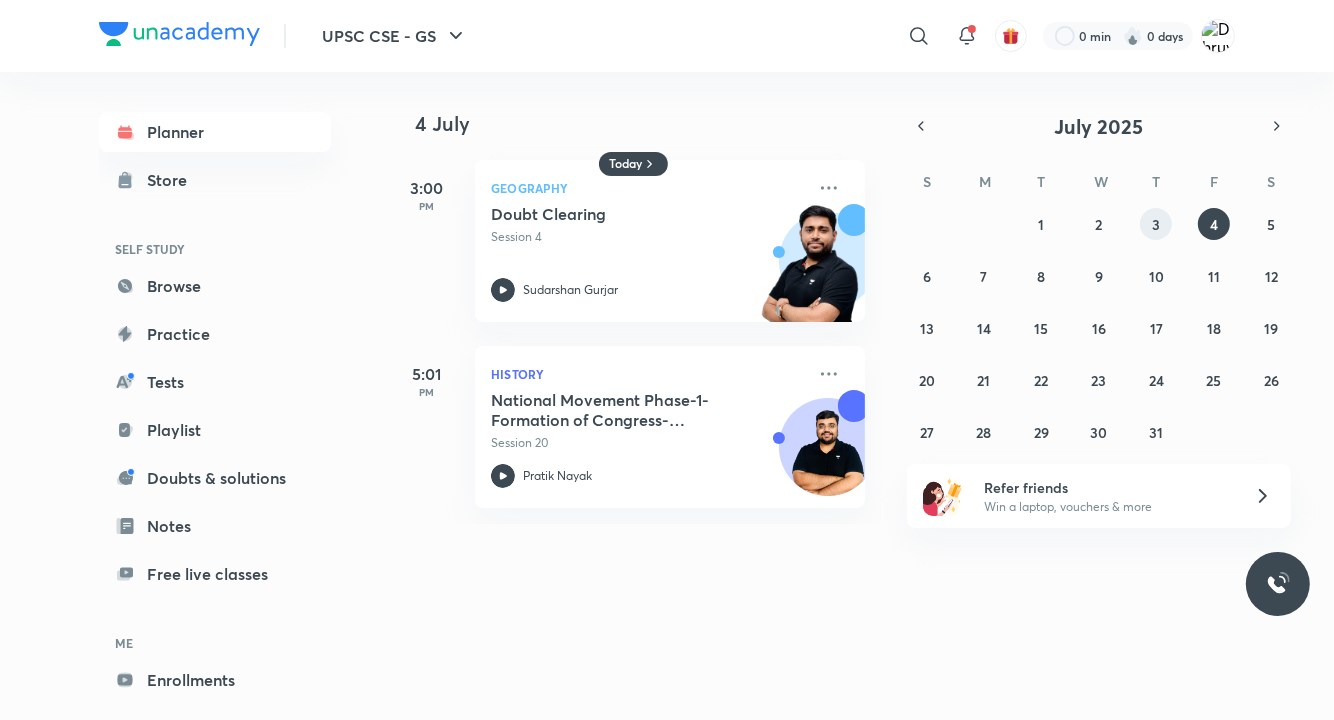 click on "3" at bounding box center [1156, 224] 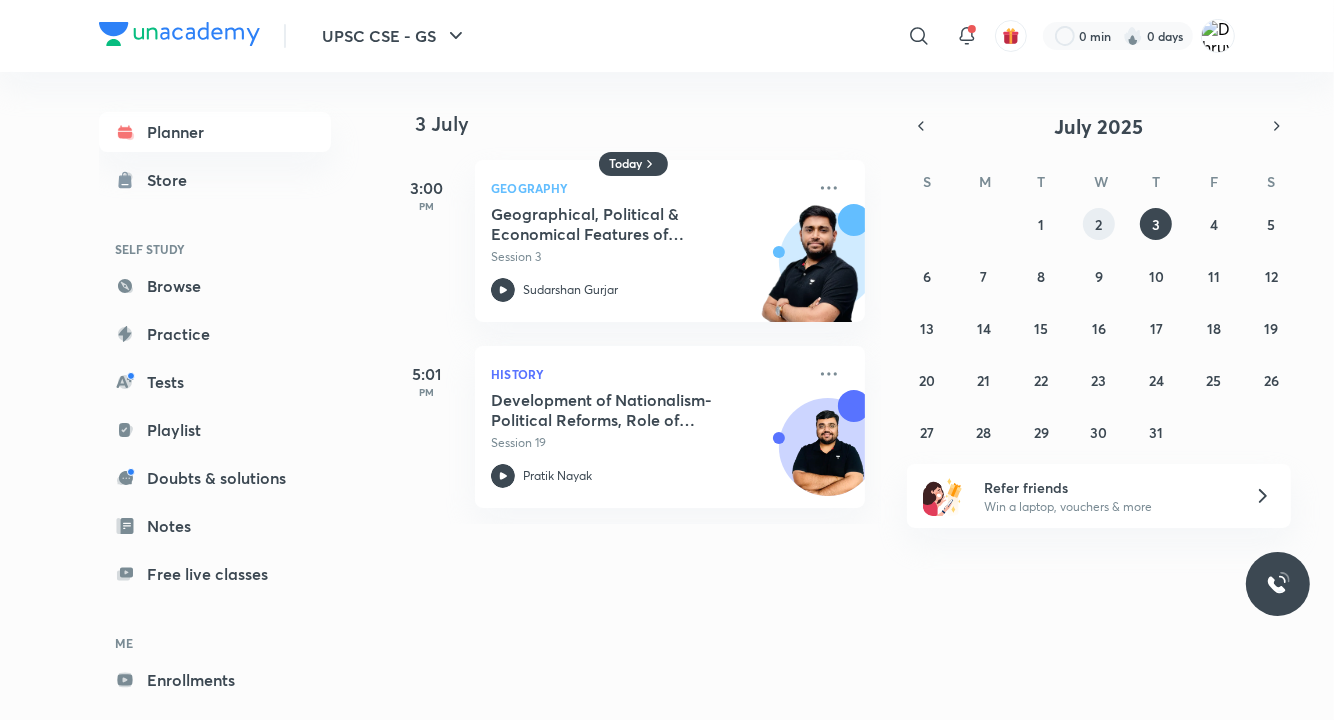click on "2" at bounding box center (1099, 224) 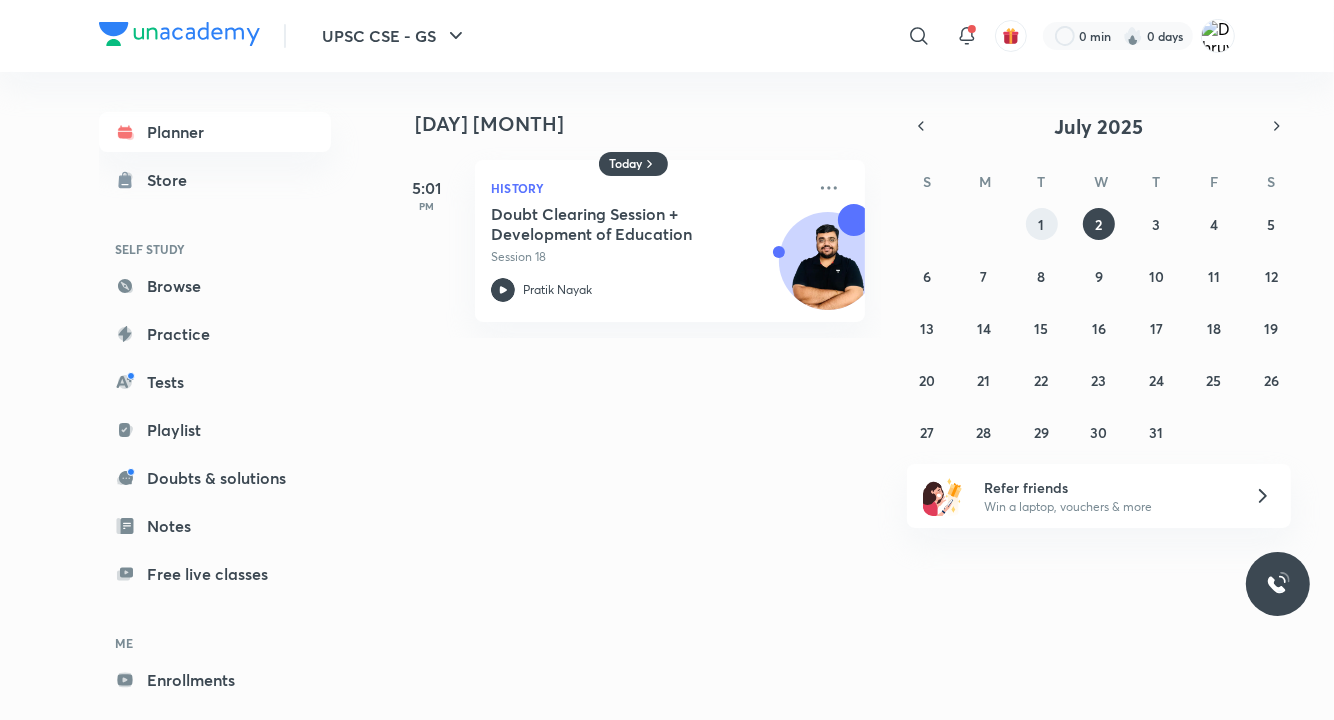 click on "1" at bounding box center (1042, 224) 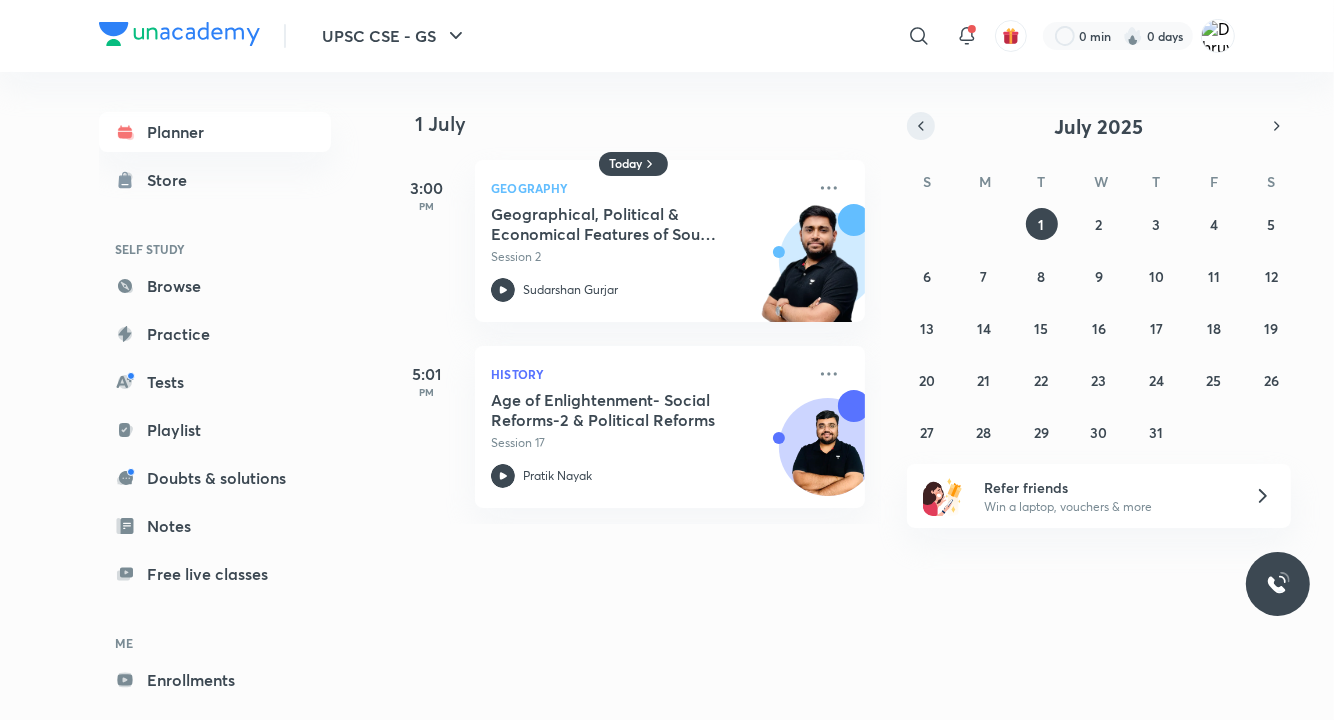 click 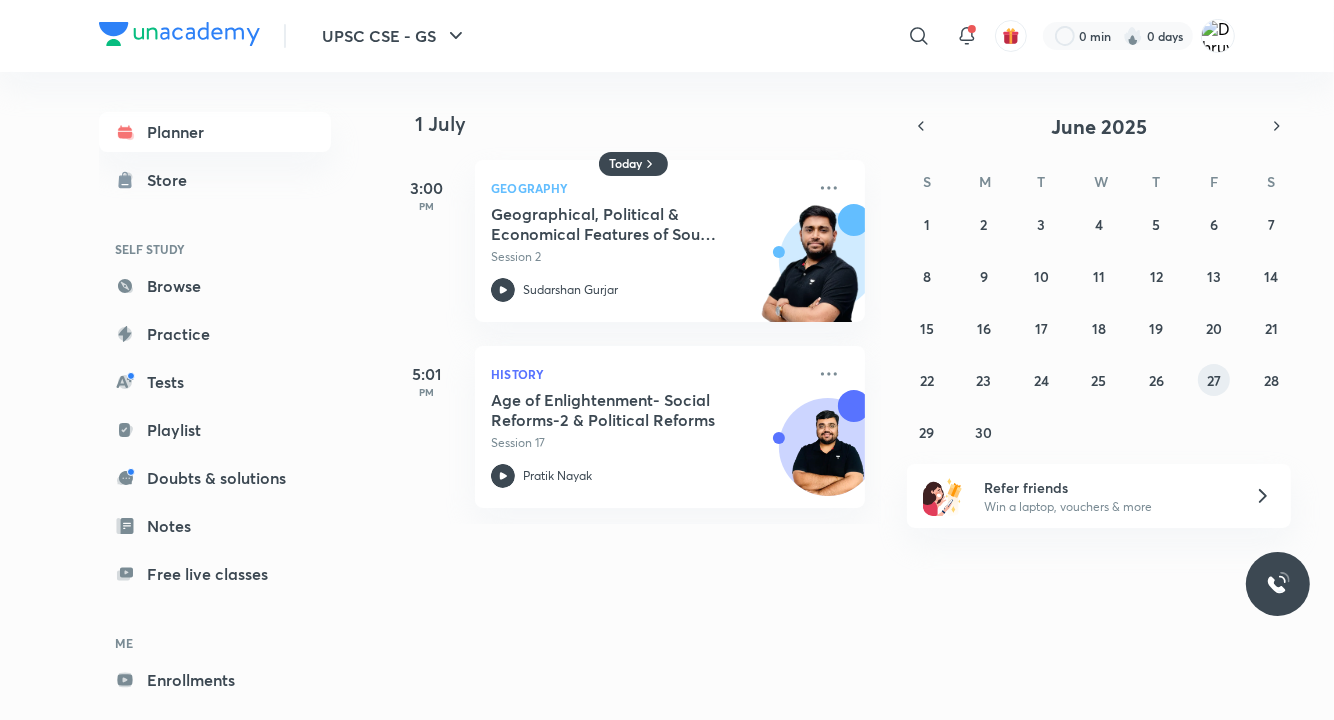 click on "27" at bounding box center [1214, 380] 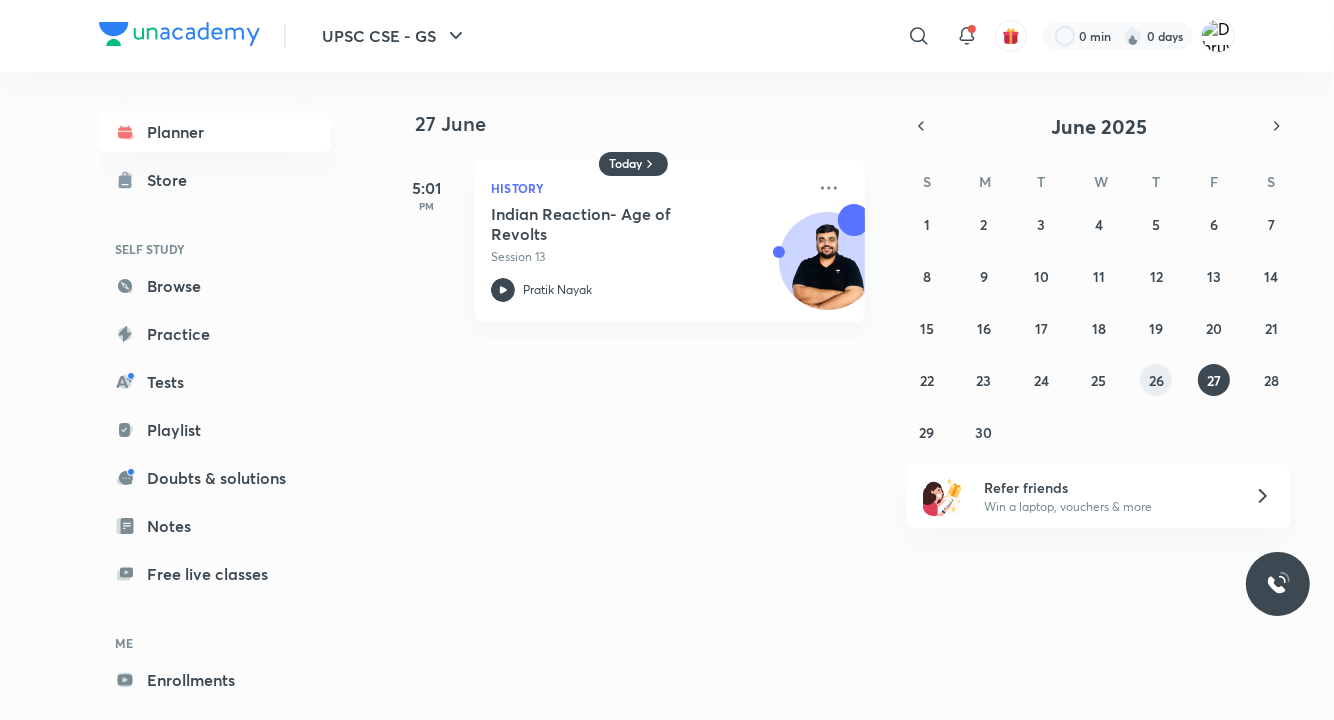 click on "26" at bounding box center [1156, 380] 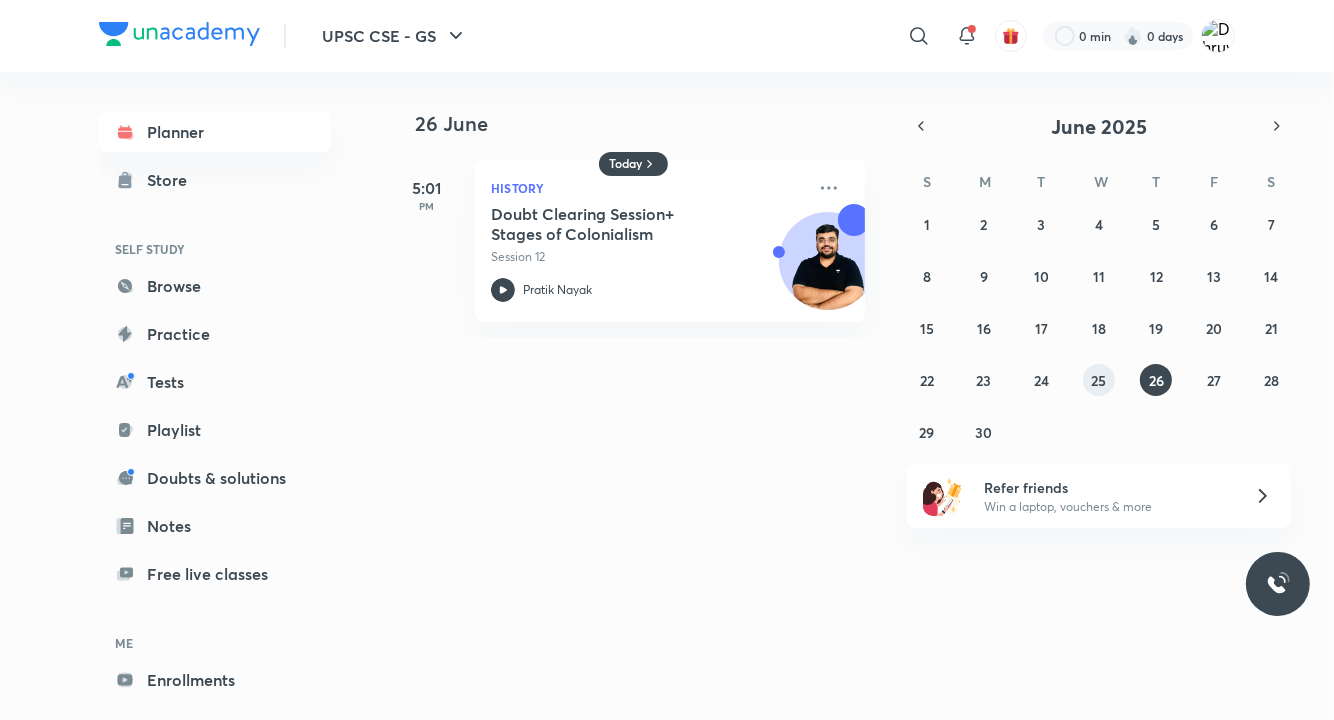 click on "25" at bounding box center [1098, 380] 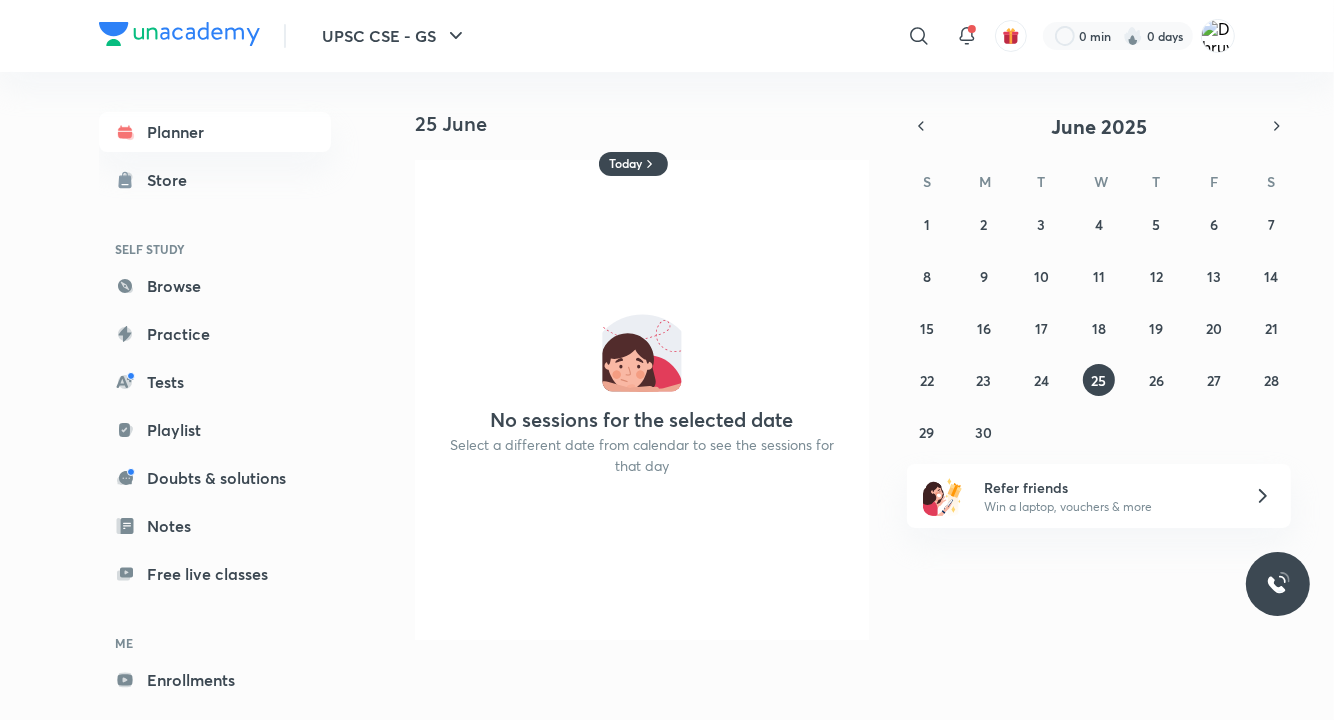 click on "1 2 3 4 5 6 7 8 9 10 11 12 13 14 15 16 17 18 19 20 21 22 23 24 25 26 27 28 29 30 1 2 3 4 5" at bounding box center [1099, 328] 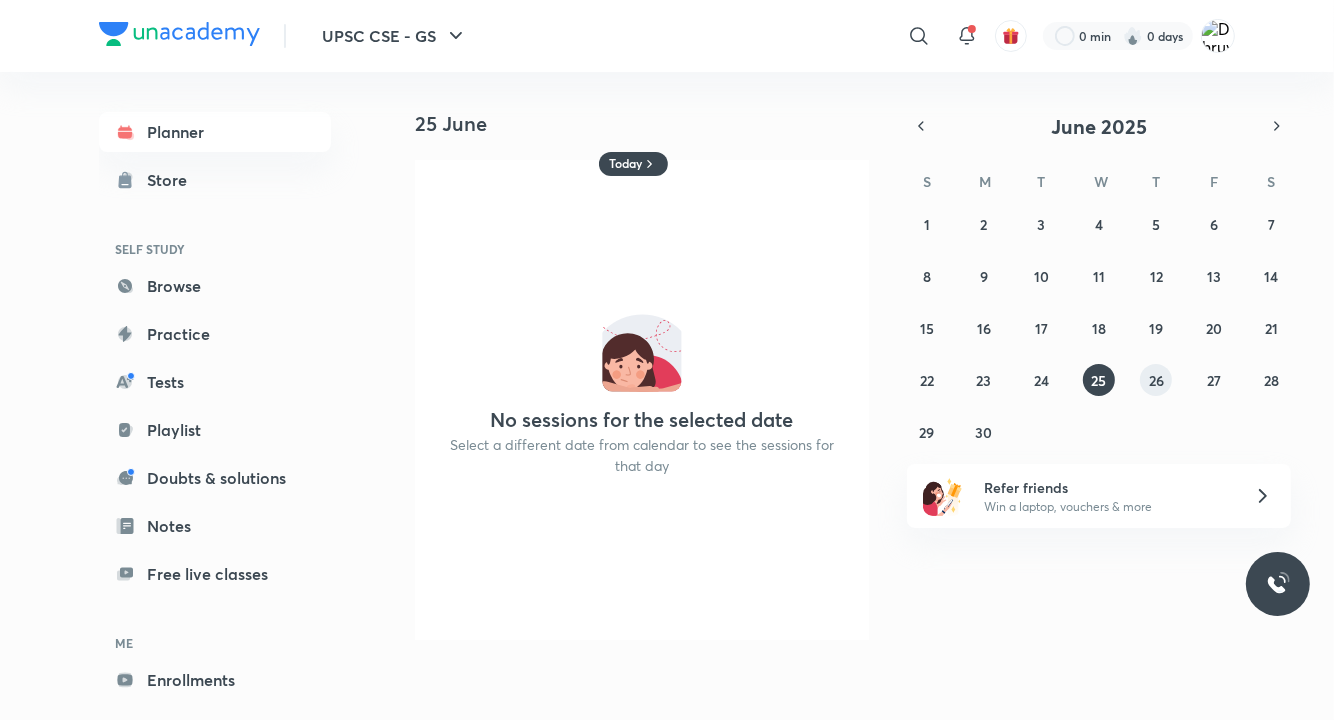 click on "26" at bounding box center [1156, 380] 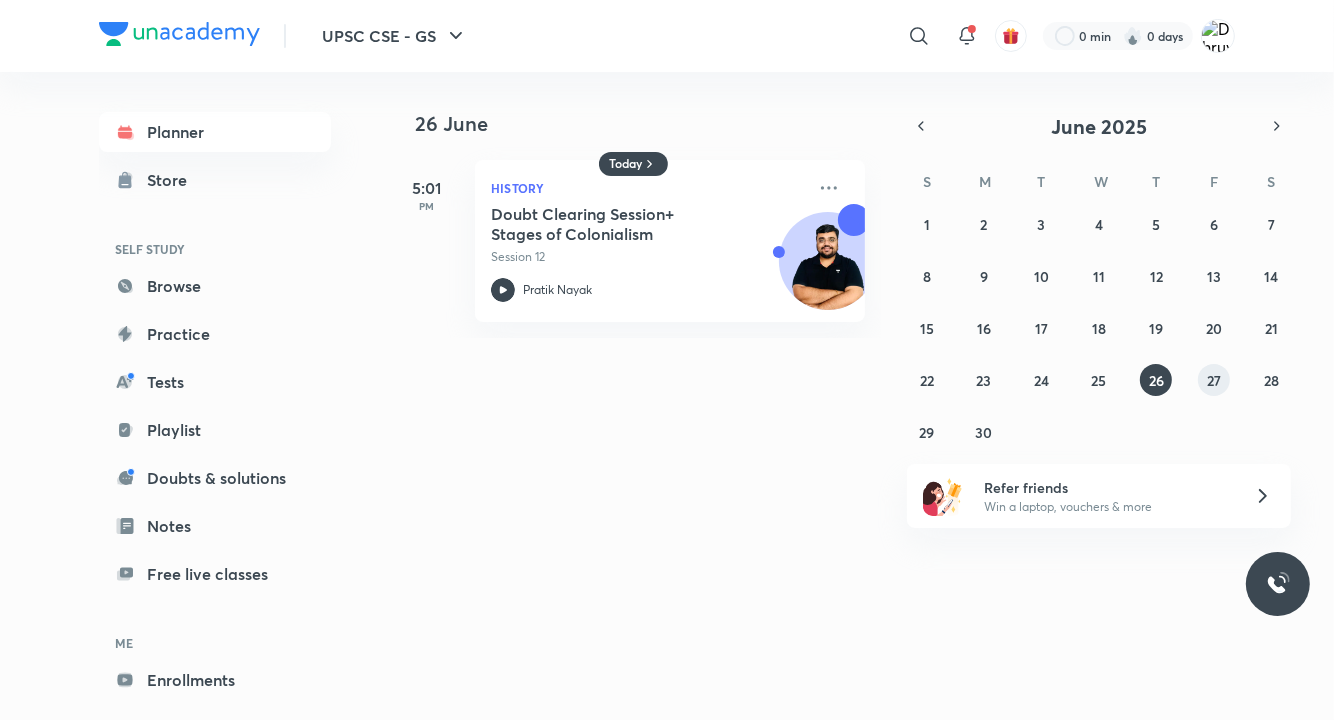 click on "27" at bounding box center (1214, 380) 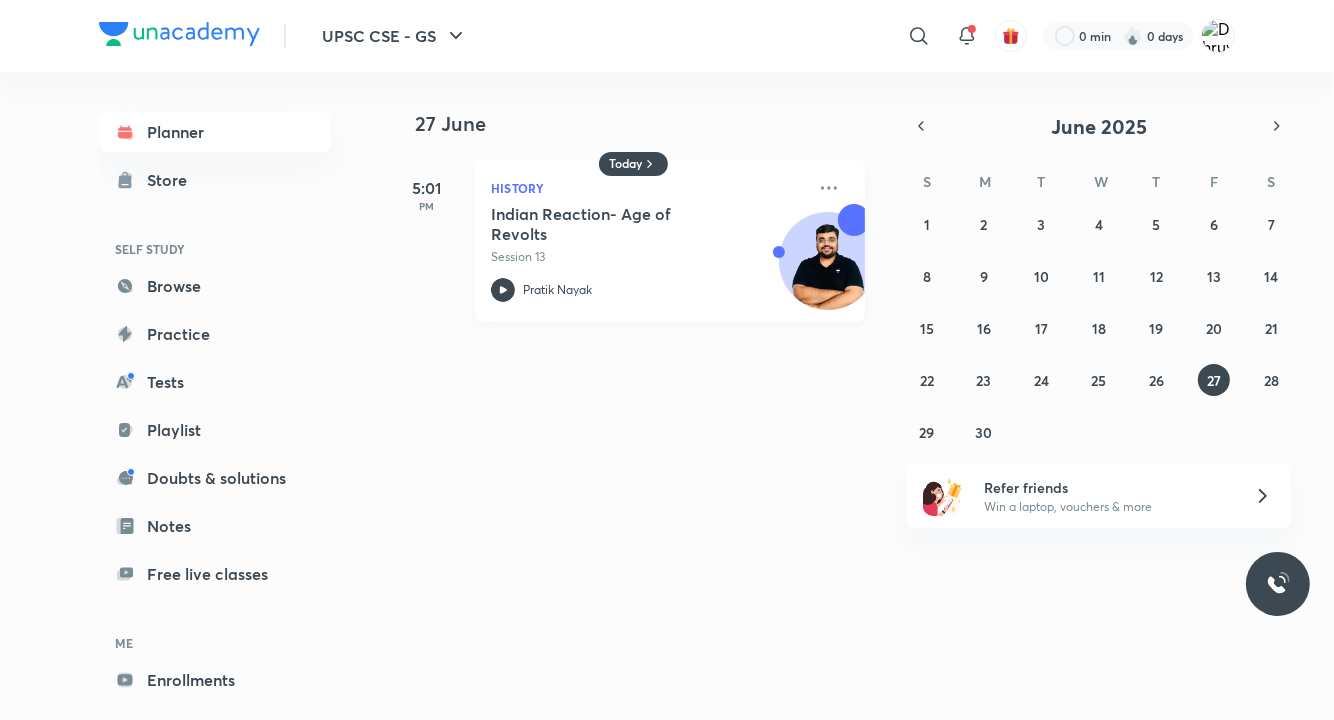 click on "Indian Reaction- Age of Revolts" at bounding box center (615, 224) 